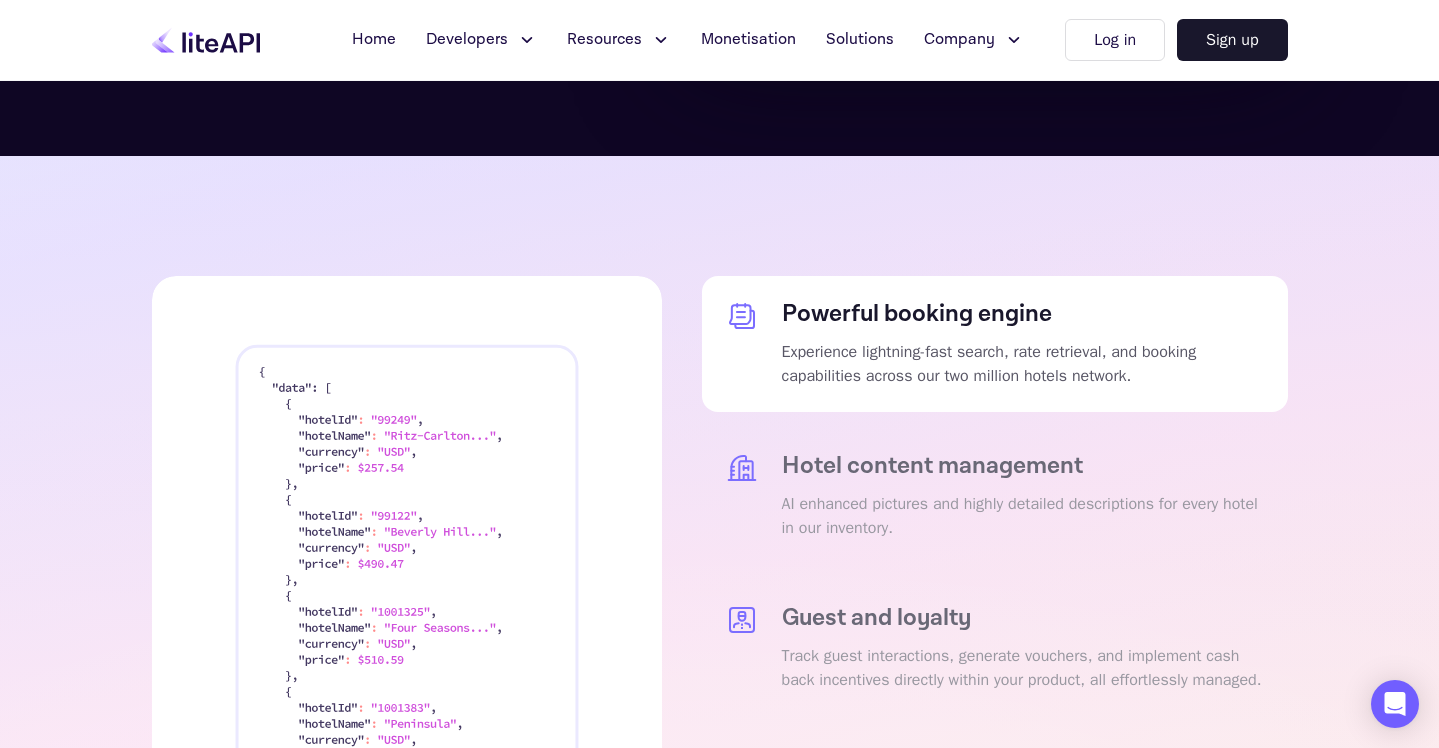 scroll, scrollTop: 3870, scrollLeft: 0, axis: vertical 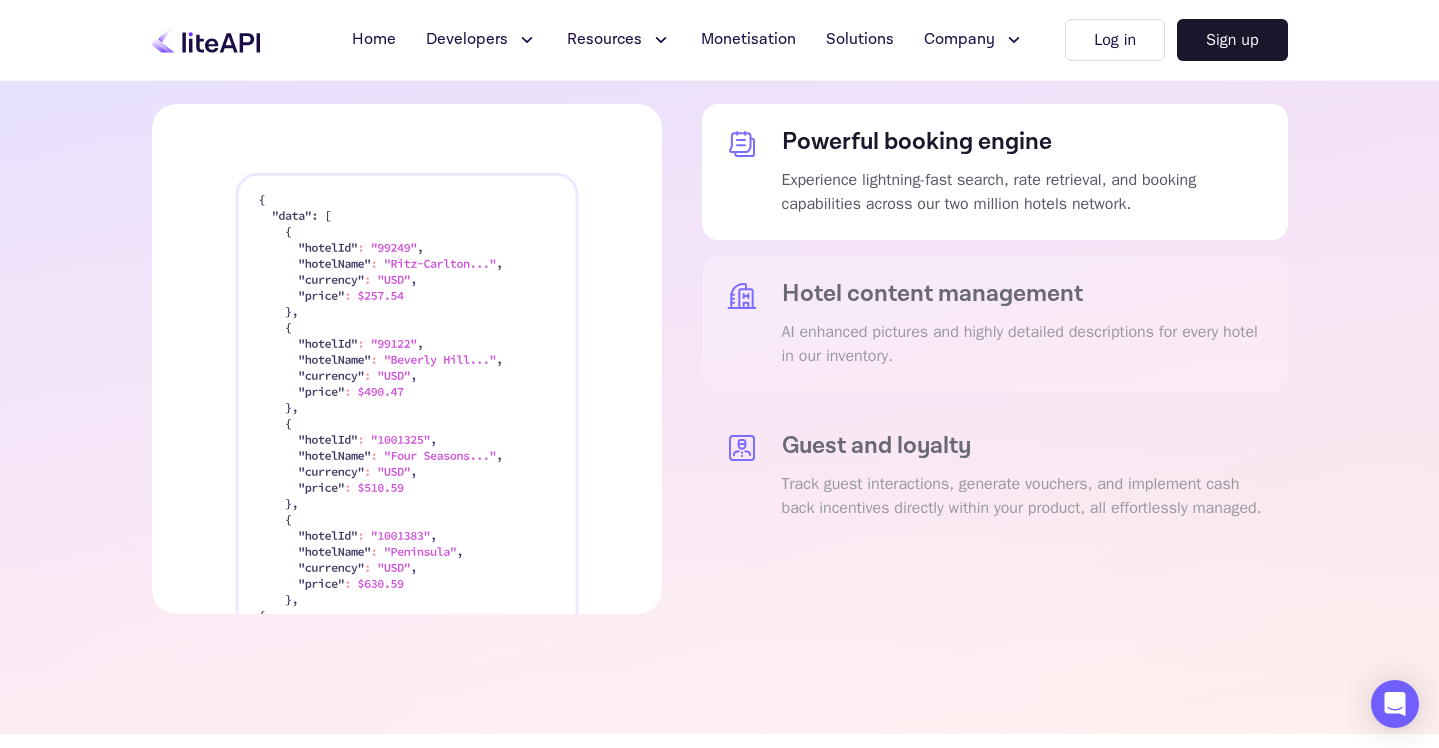 click on "Hotel content management" at bounding box center (1023, 294) 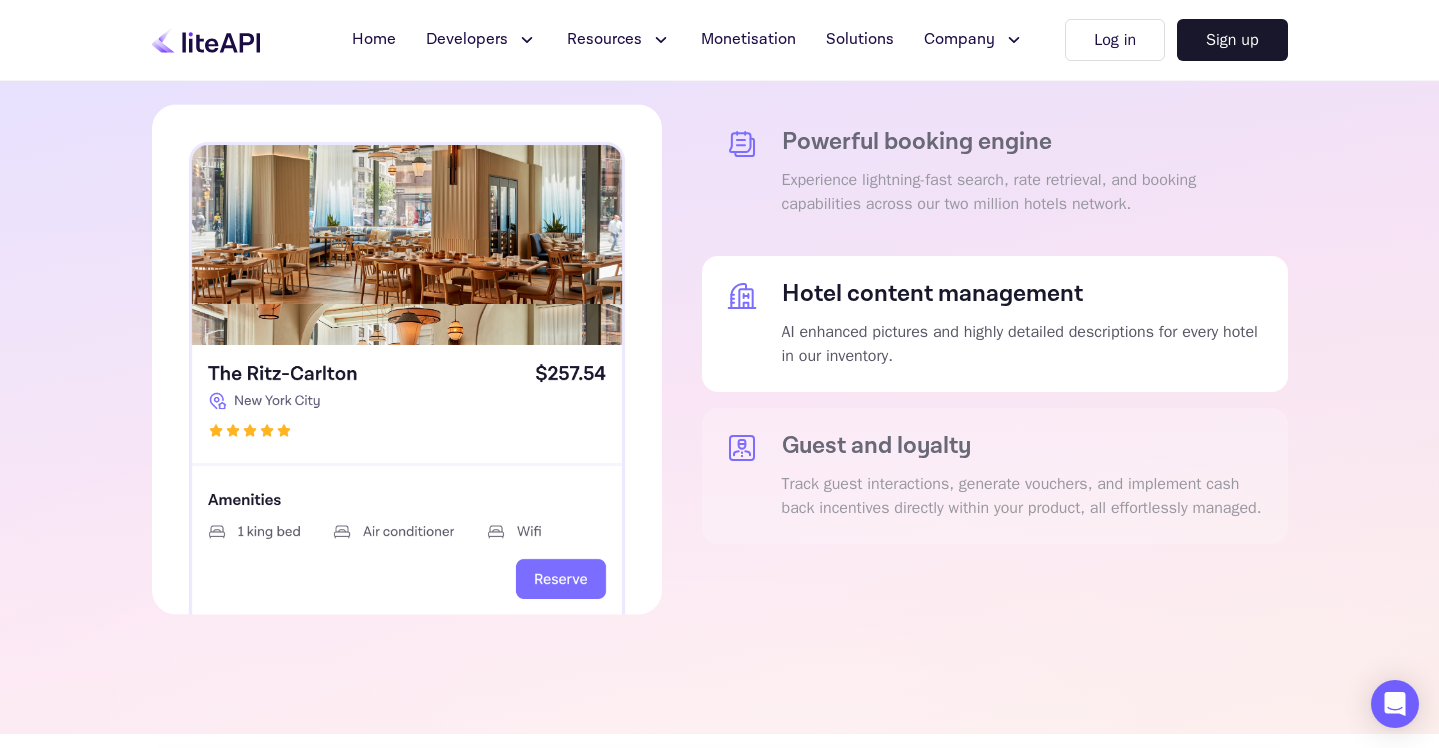 click on "Track guest interactions, generate vouchers, and implement cash back incentives directly within your product, all effortlessly managed." at bounding box center (1023, 192) 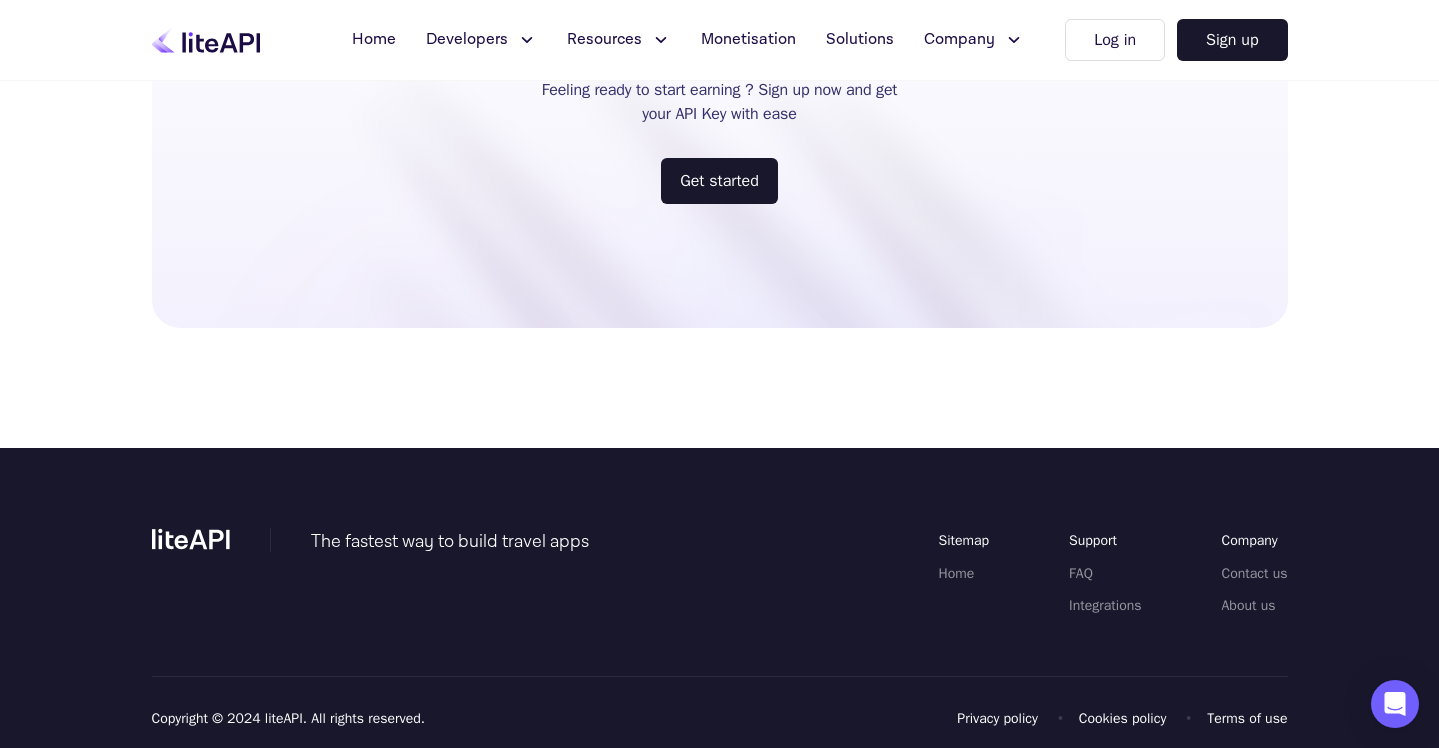 scroll, scrollTop: 4729, scrollLeft: 0, axis: vertical 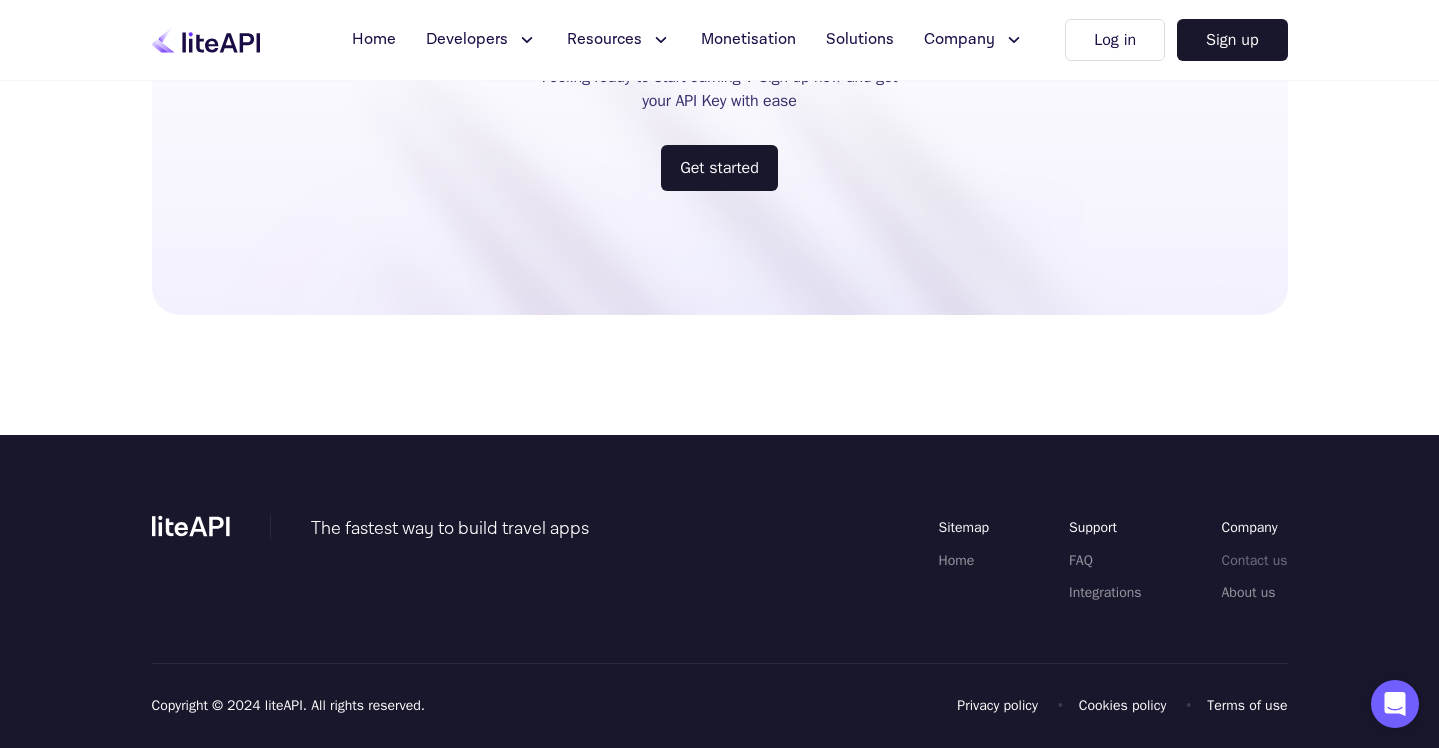 click on "Contact us" at bounding box center [1255, 561] 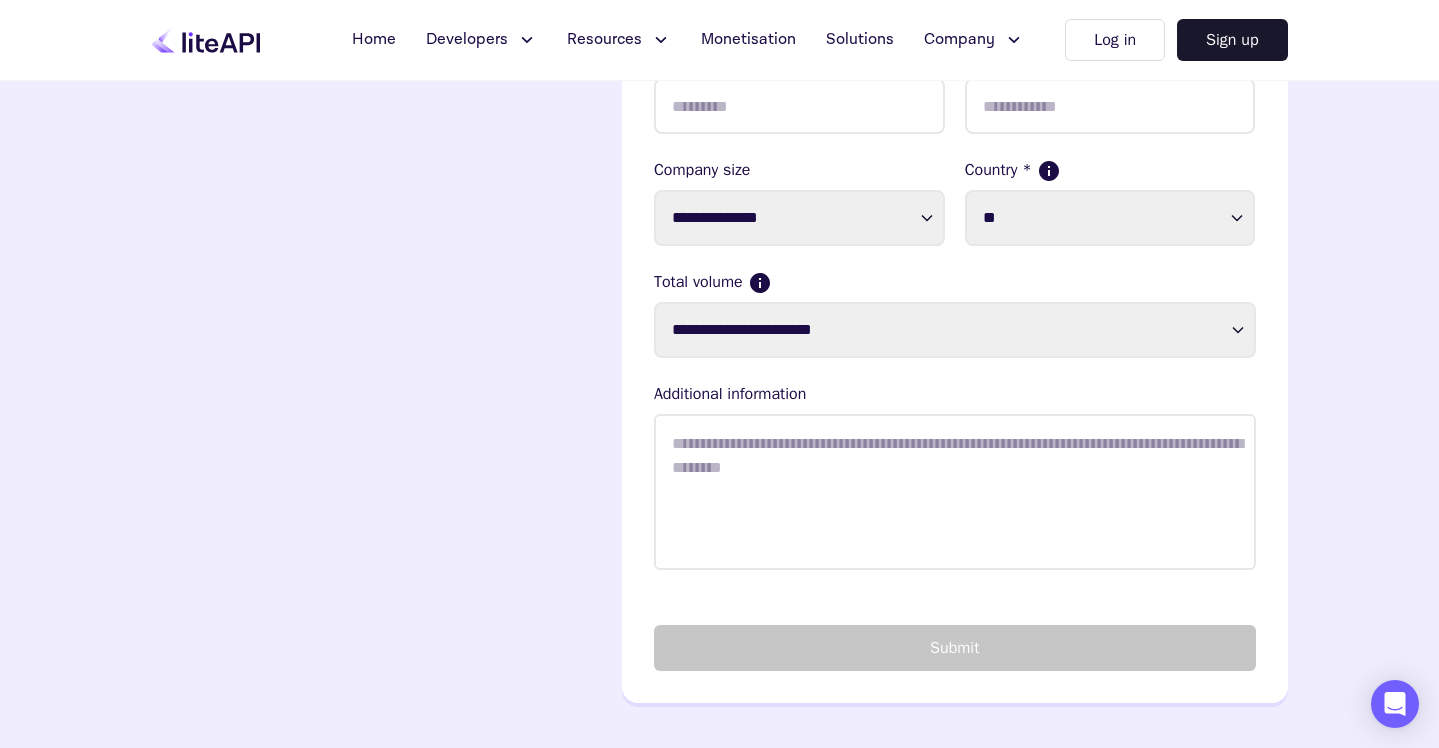 scroll, scrollTop: 402, scrollLeft: 0, axis: vertical 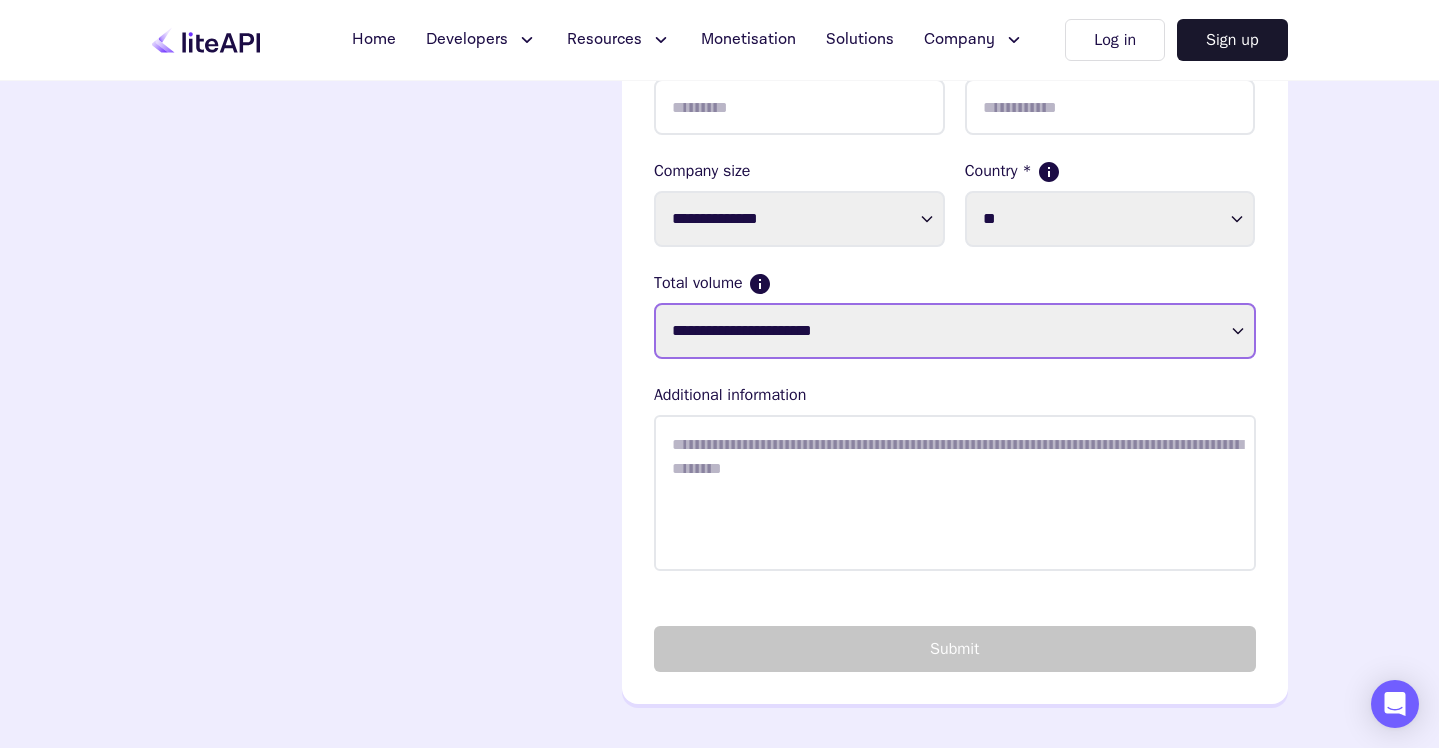 click on "**********" at bounding box center (955, 331) 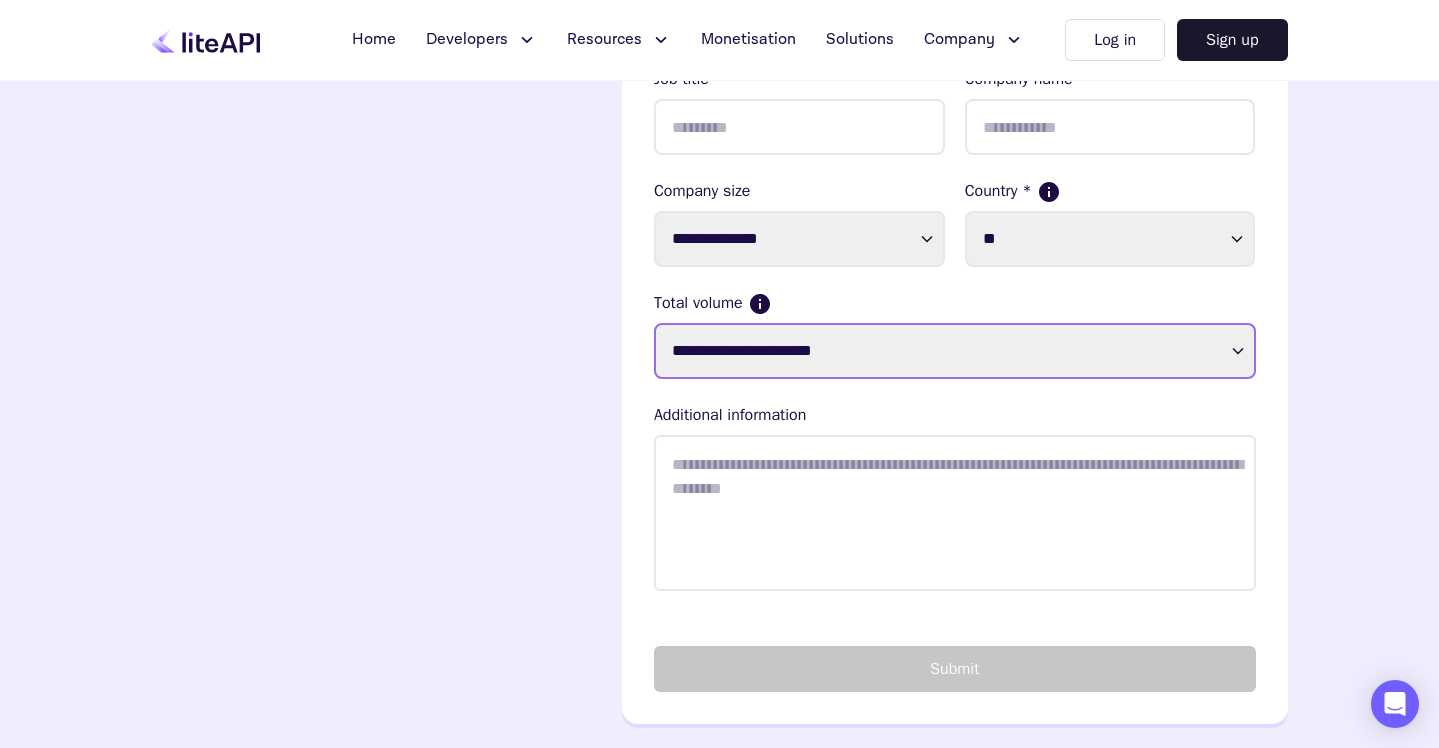 scroll, scrollTop: 376, scrollLeft: 0, axis: vertical 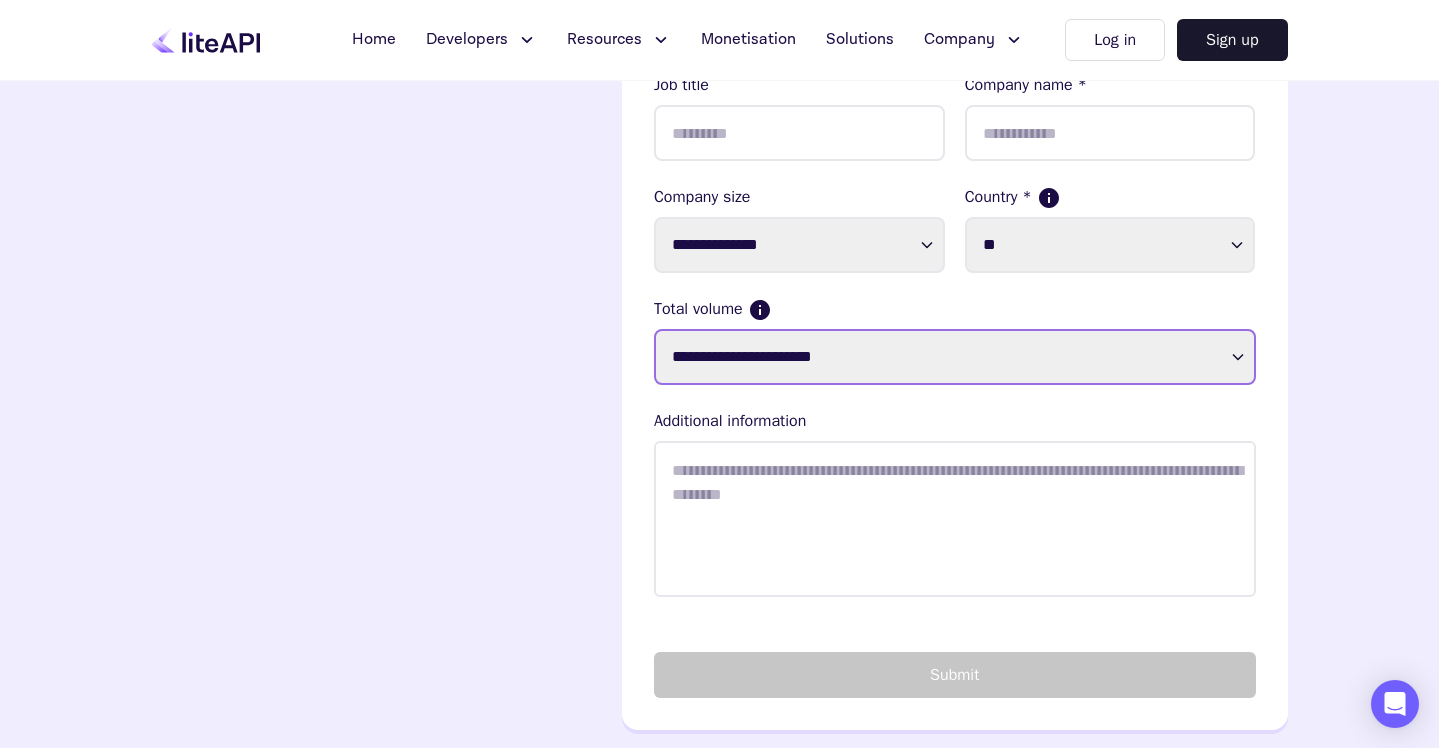 click on "**********" at bounding box center (955, 357) 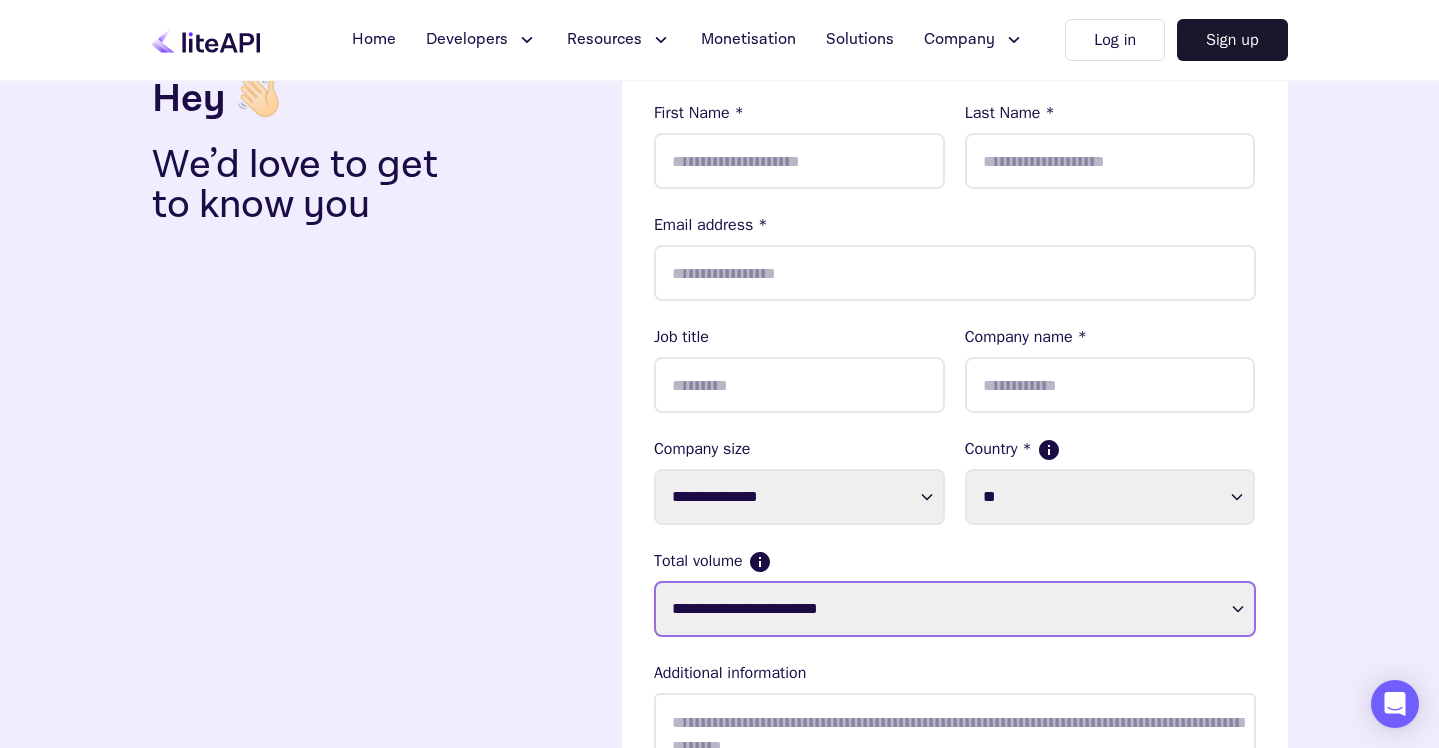 scroll, scrollTop: 102, scrollLeft: 0, axis: vertical 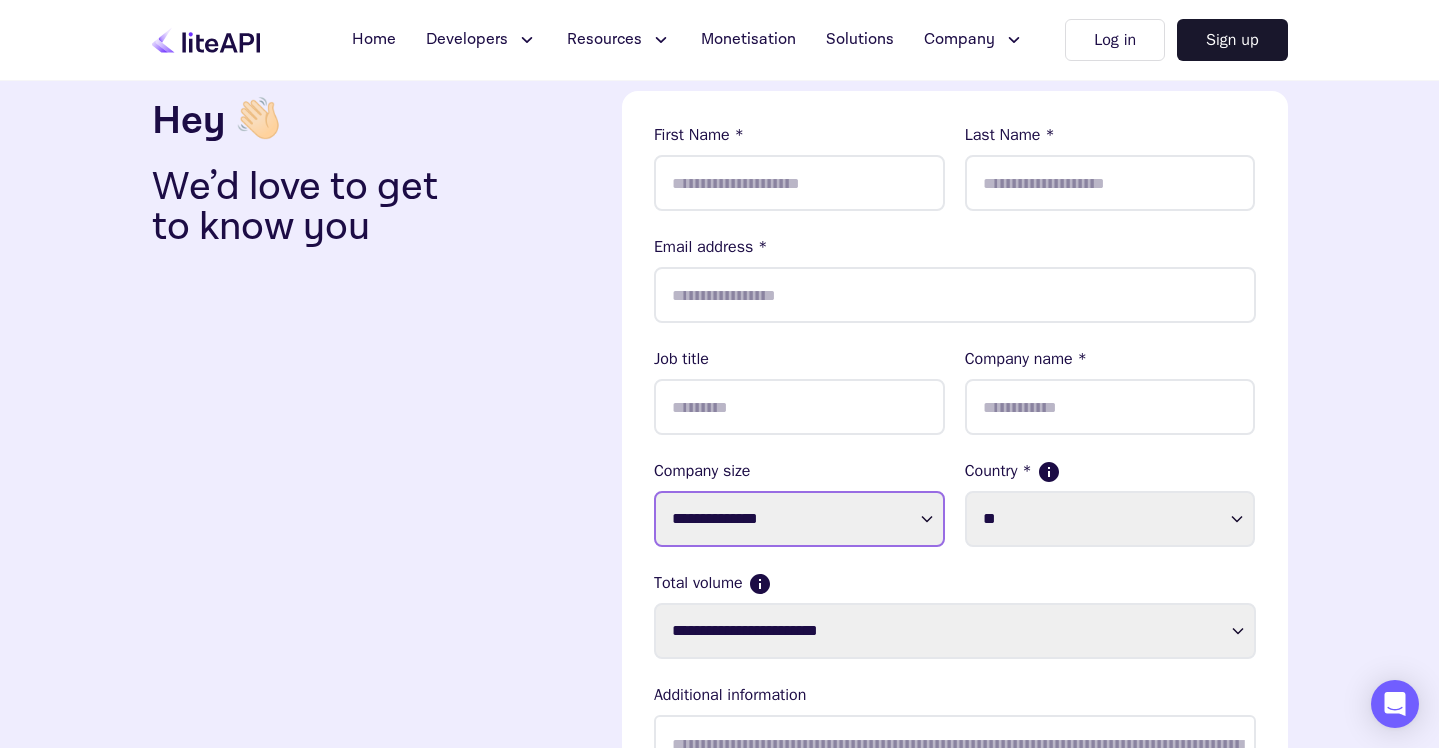 click on "**********" at bounding box center (799, 519) 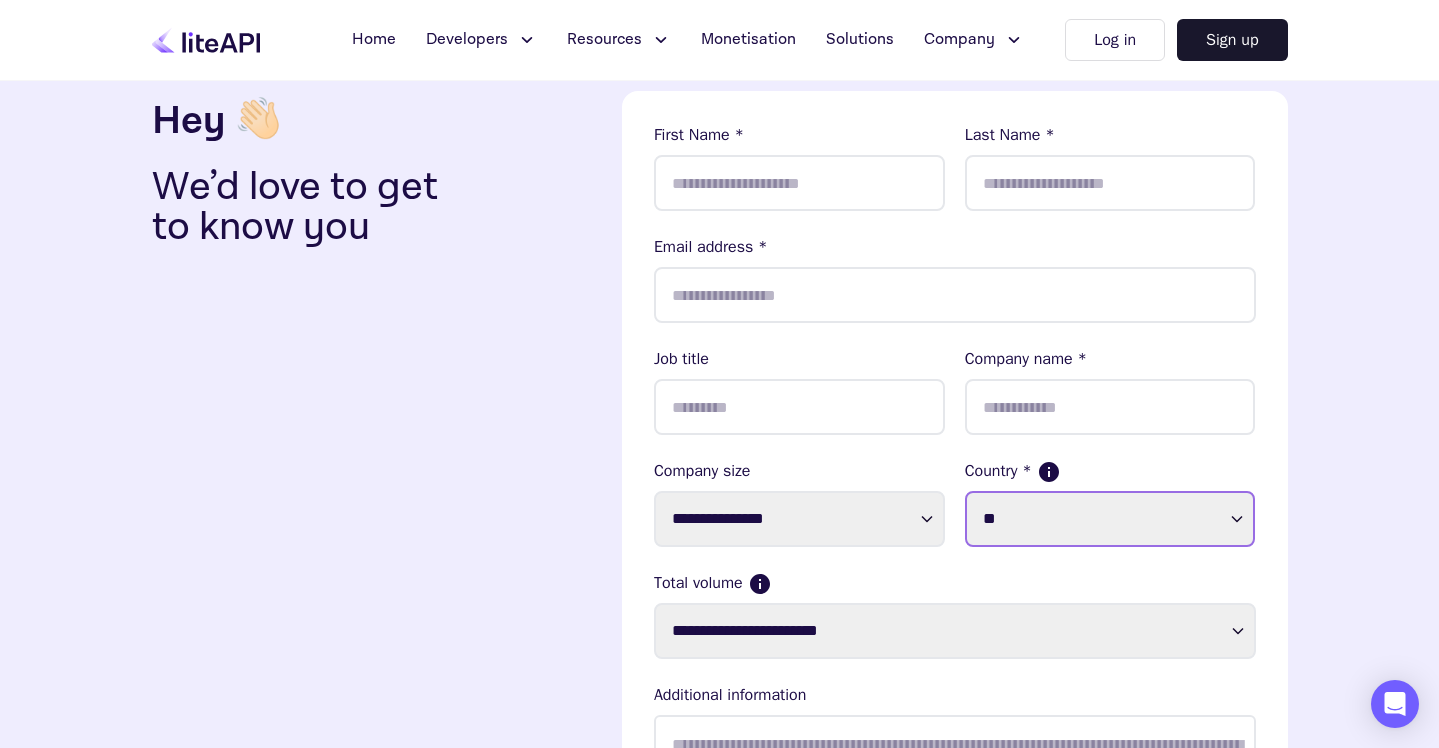 click on "**********" at bounding box center [799, 519] 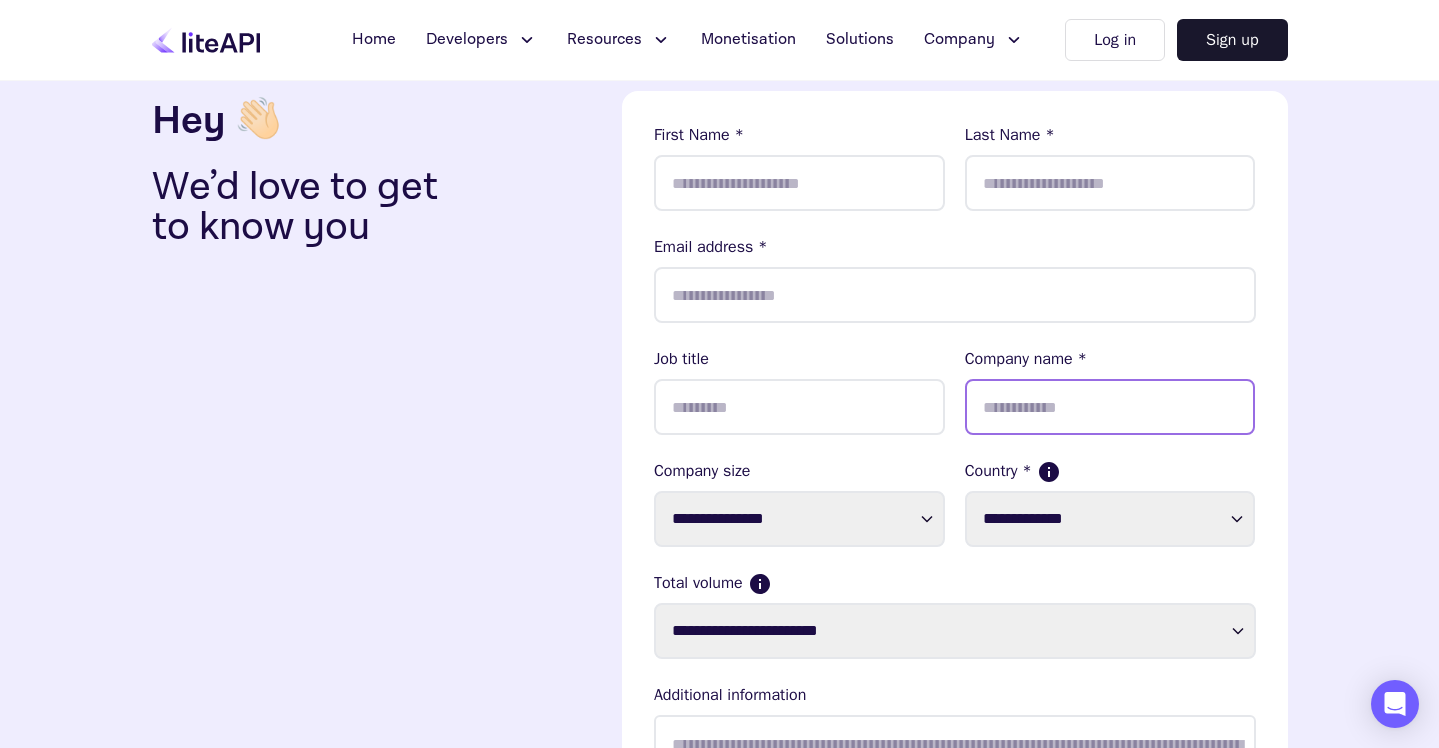click at bounding box center (799, 183) 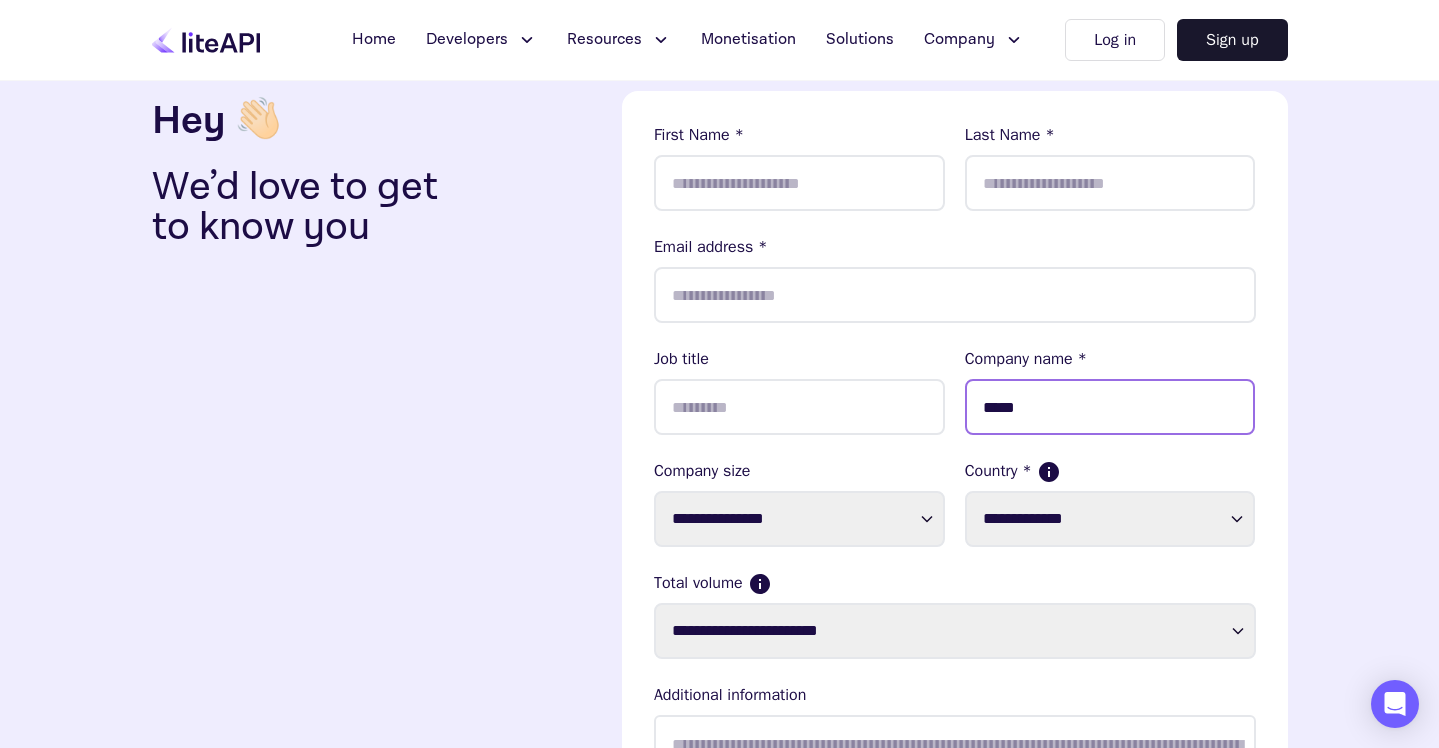 type on "*****" 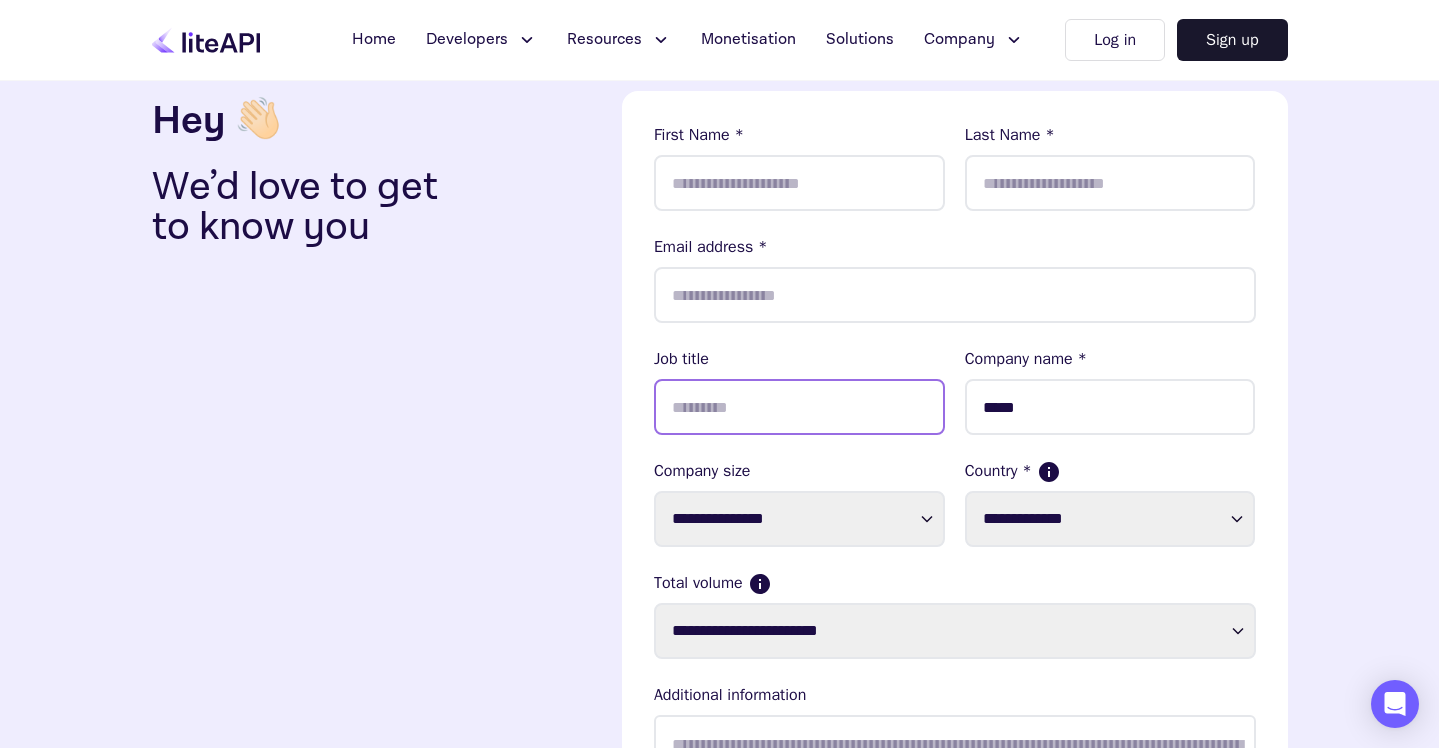 click at bounding box center [799, 183] 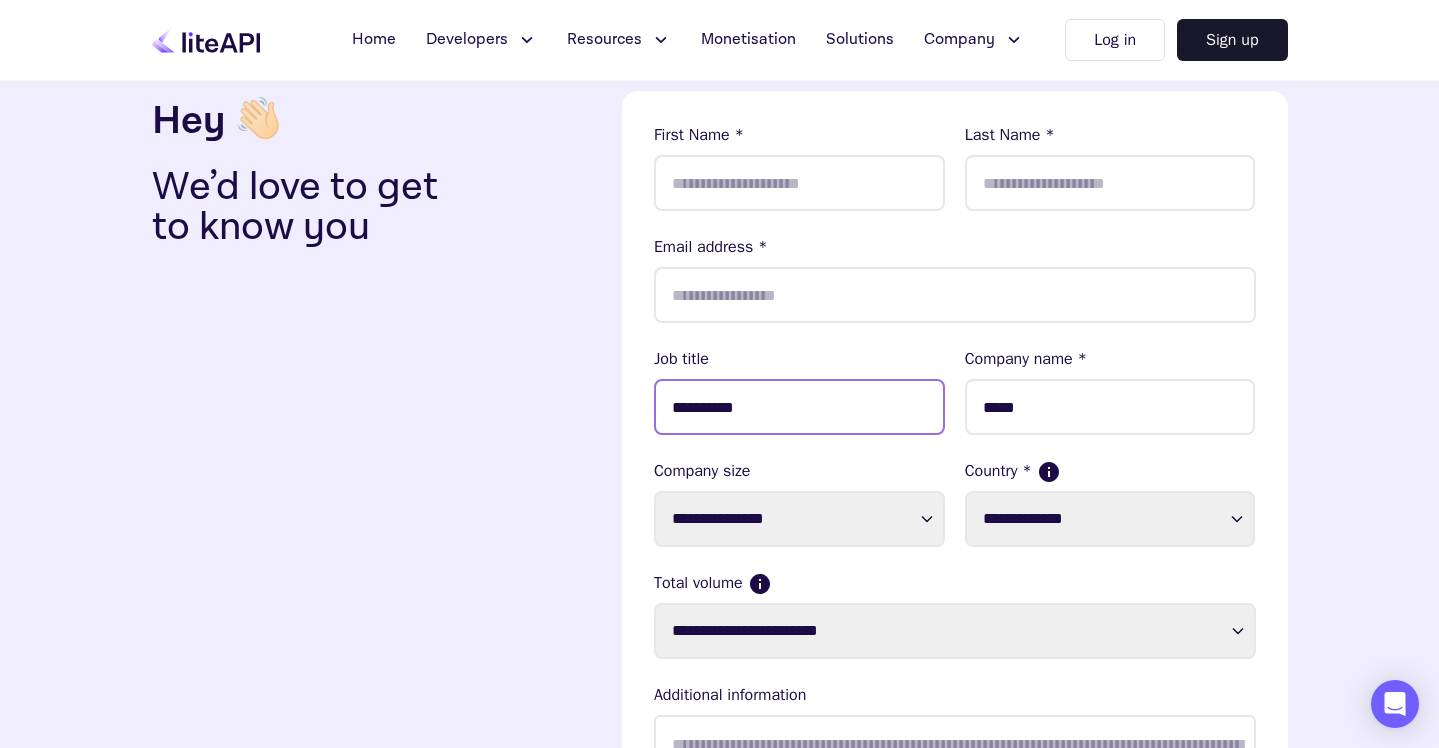 click on "**********" at bounding box center (799, 183) 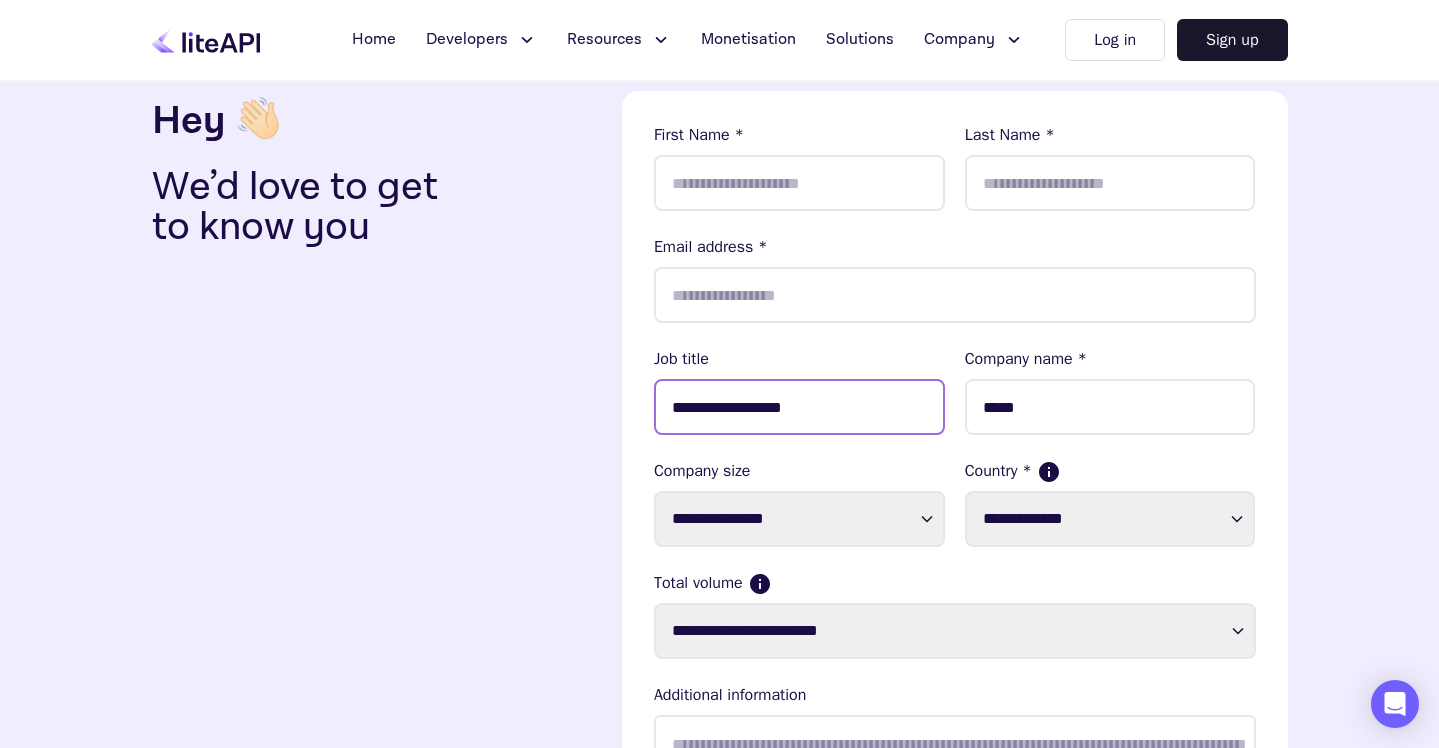 type on "**********" 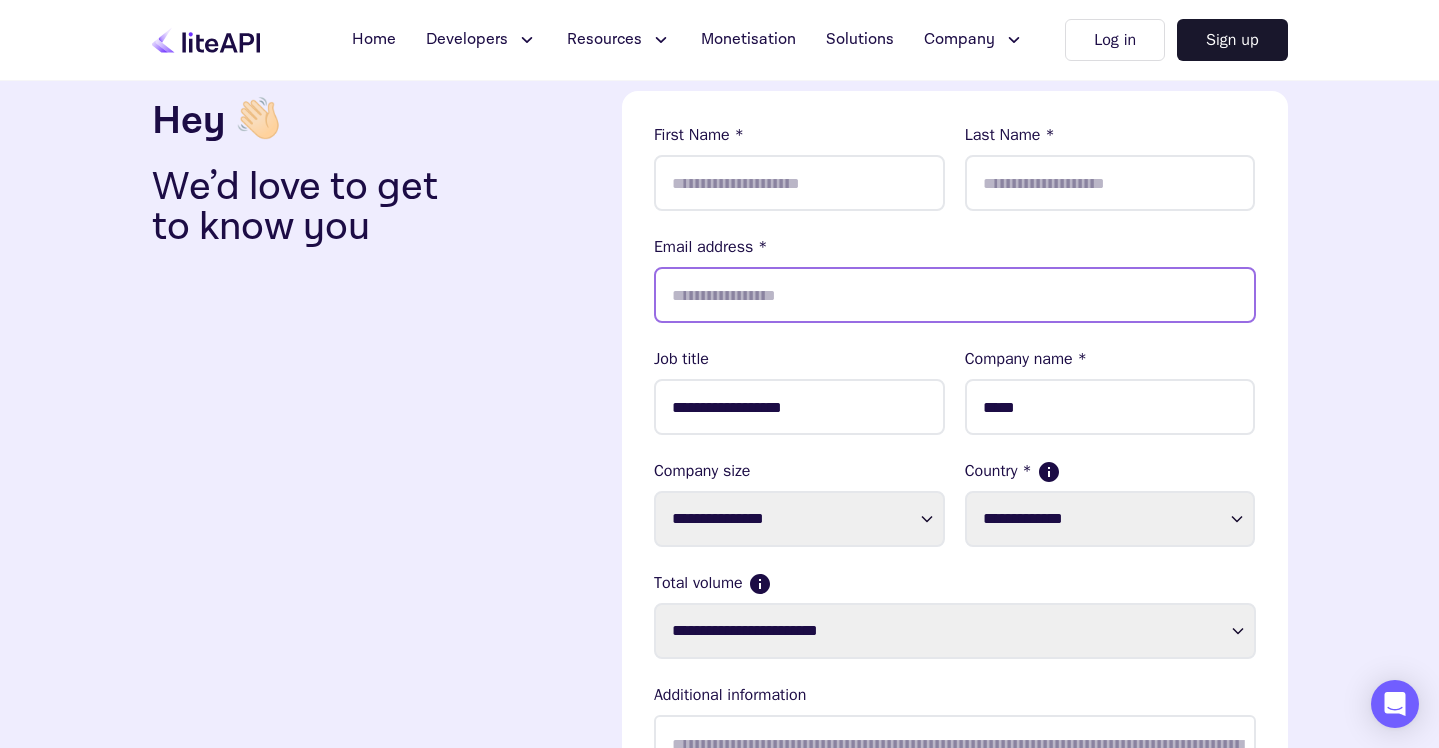 click at bounding box center [955, 295] 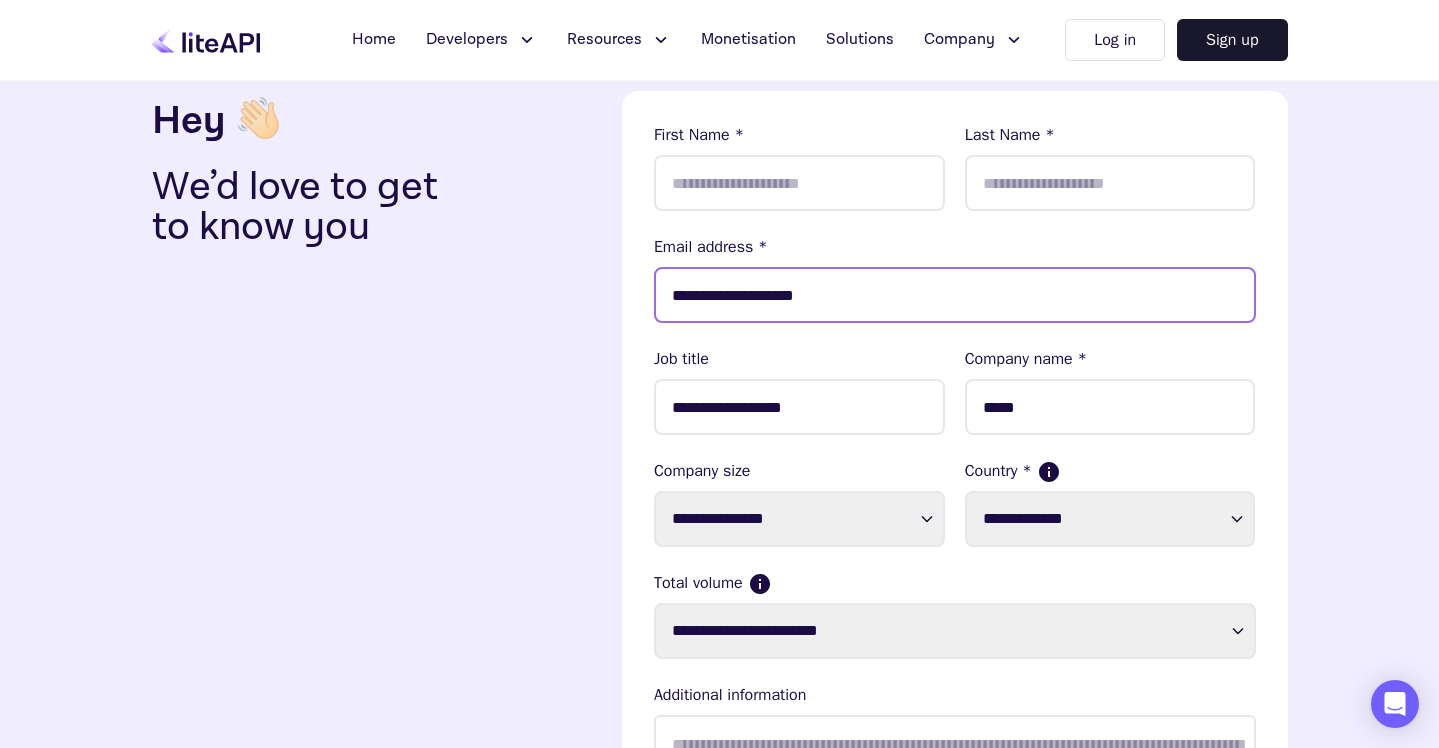 type on "**********" 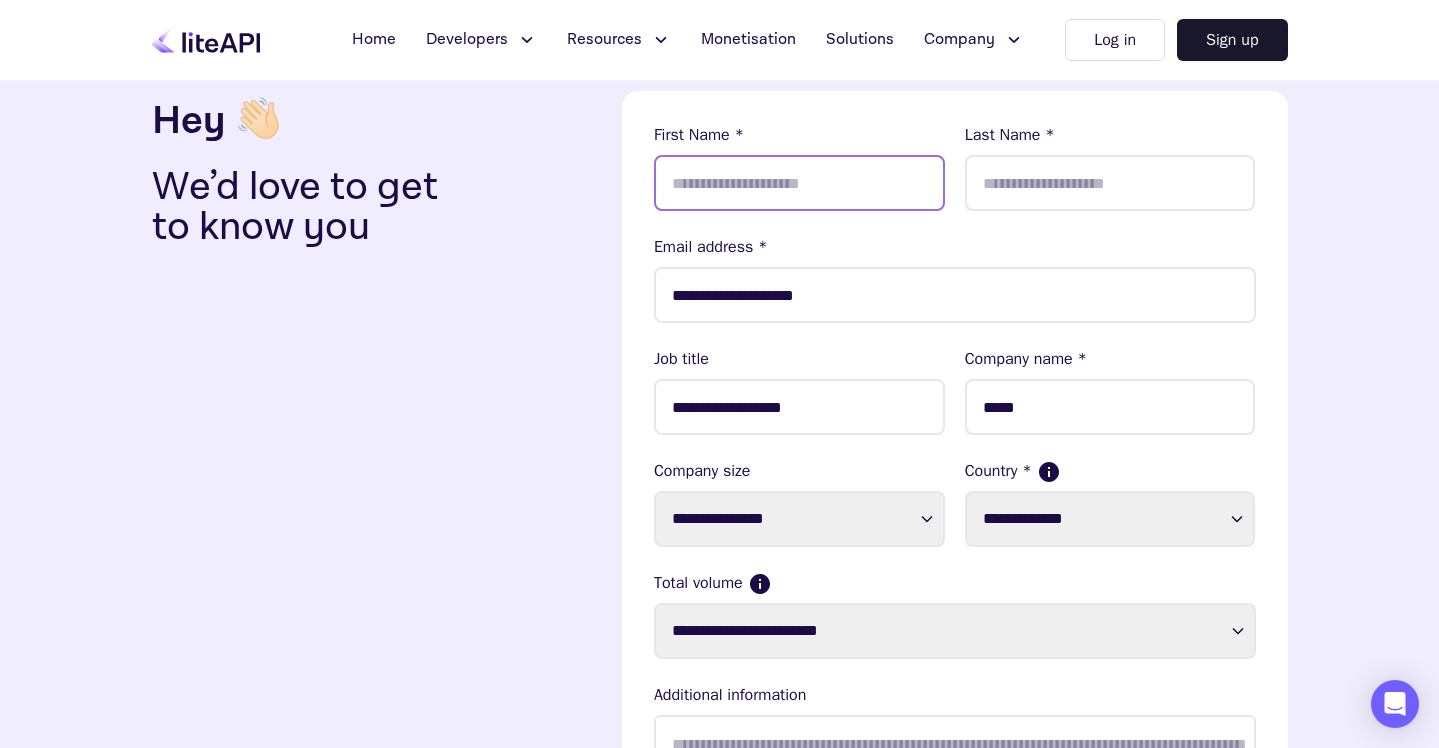 click at bounding box center [799, 183] 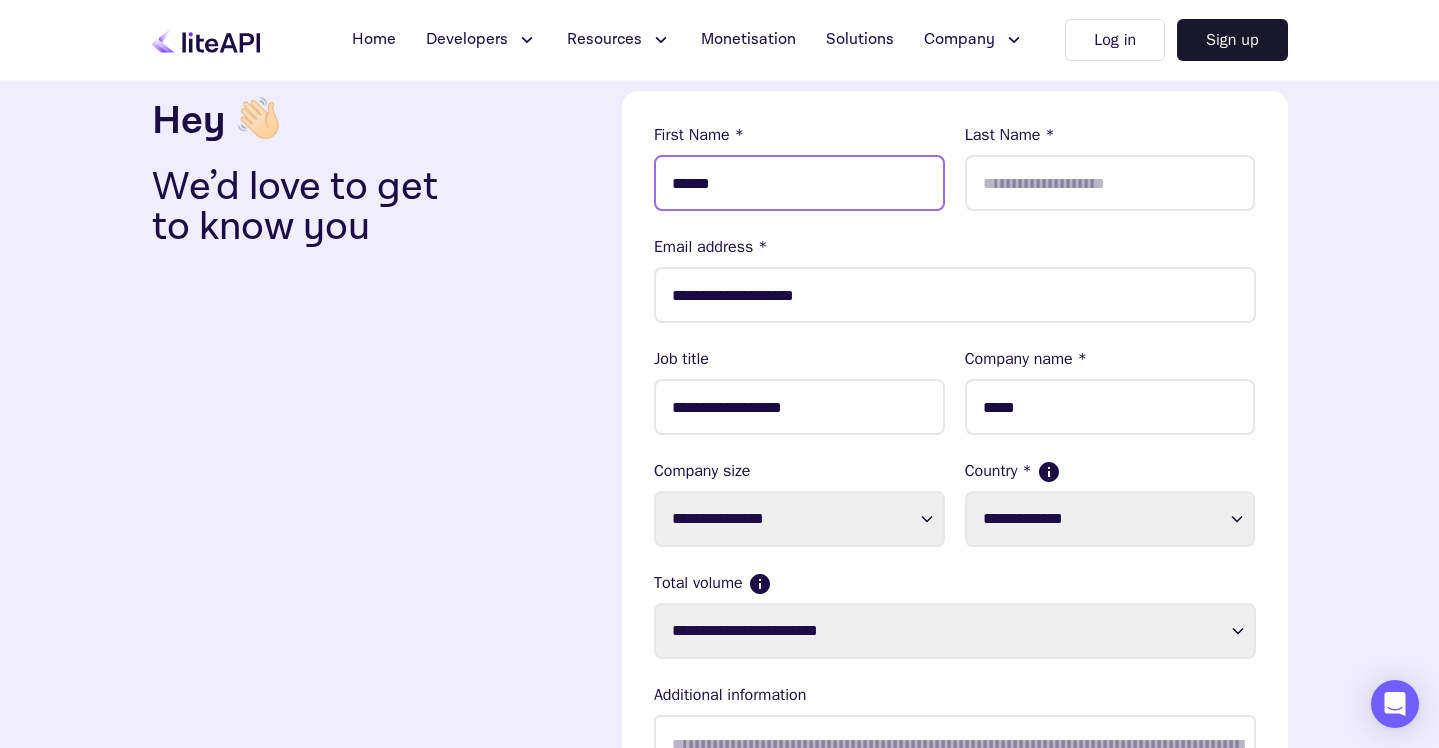 type on "******" 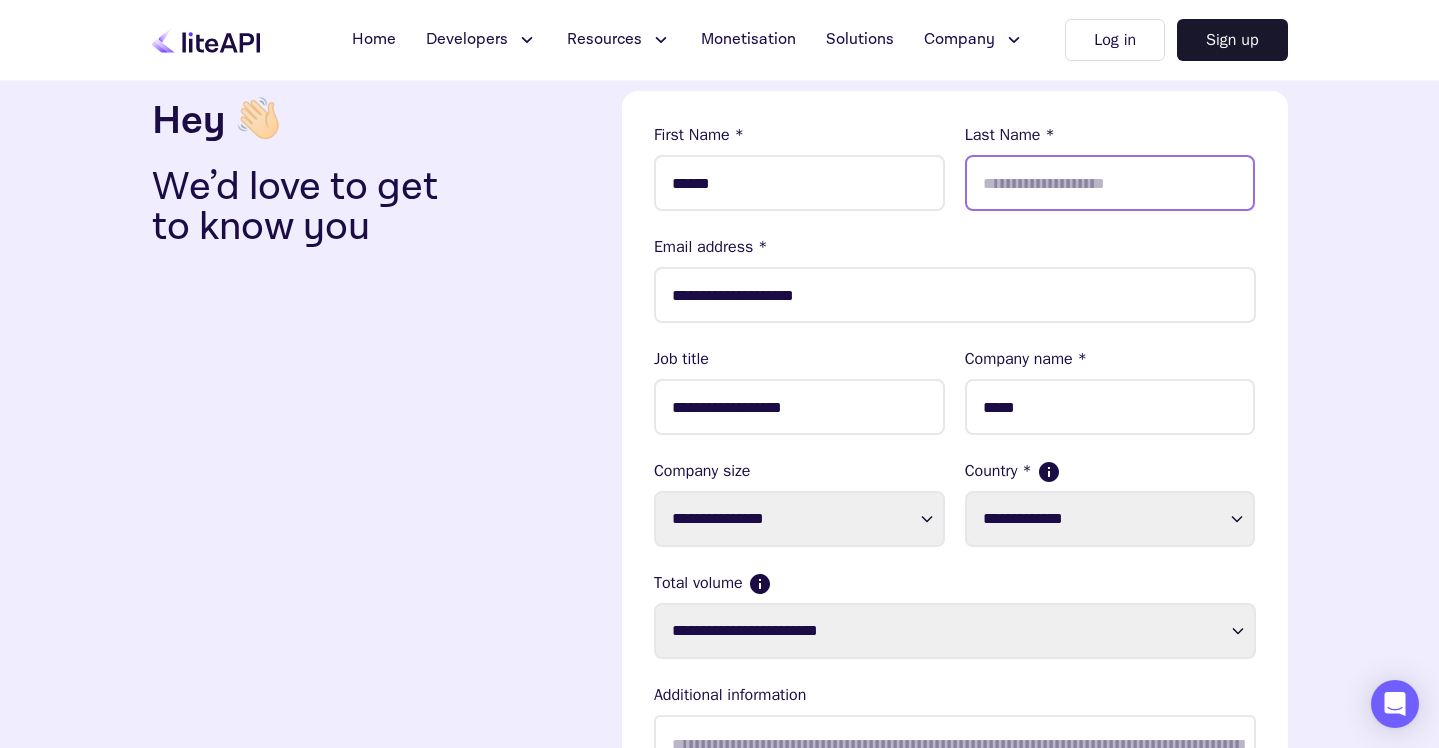 click at bounding box center [799, 183] 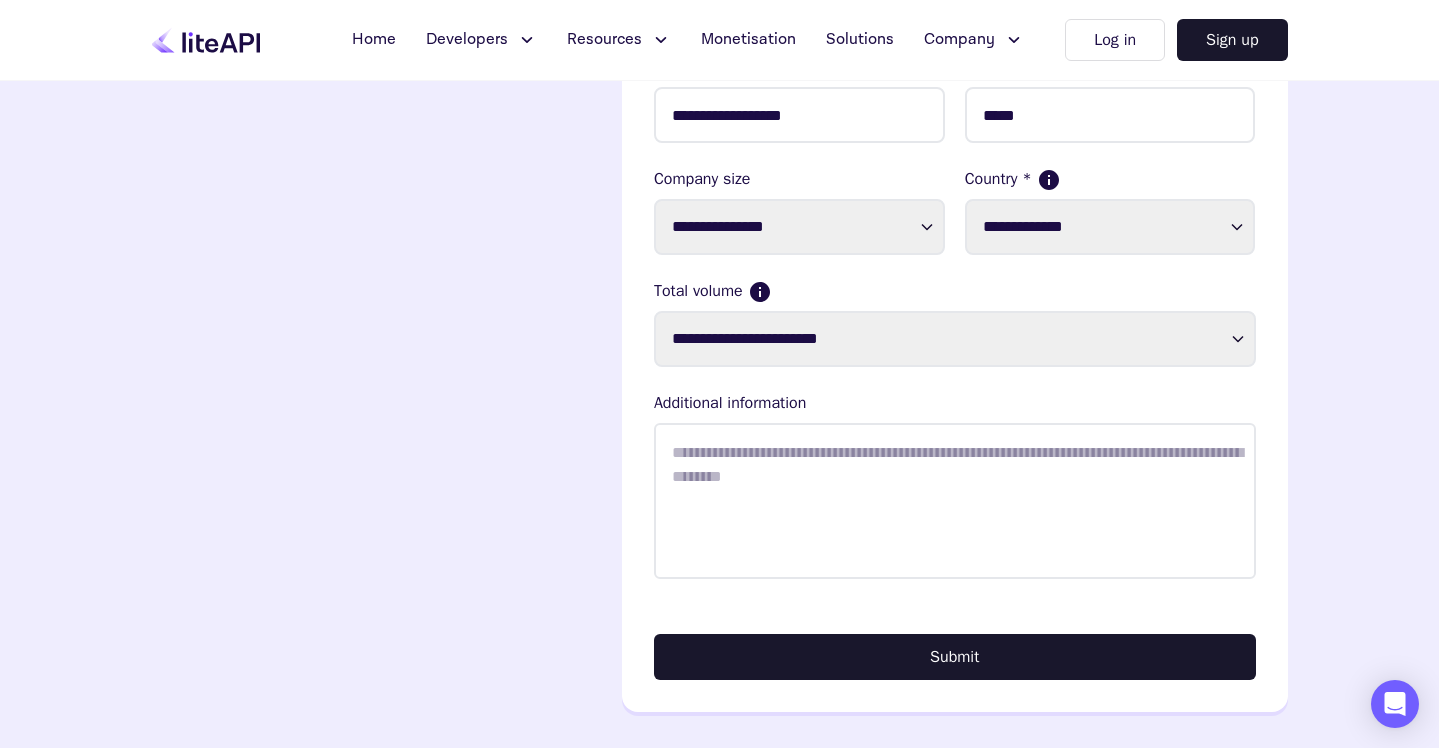 scroll, scrollTop: 396, scrollLeft: 0, axis: vertical 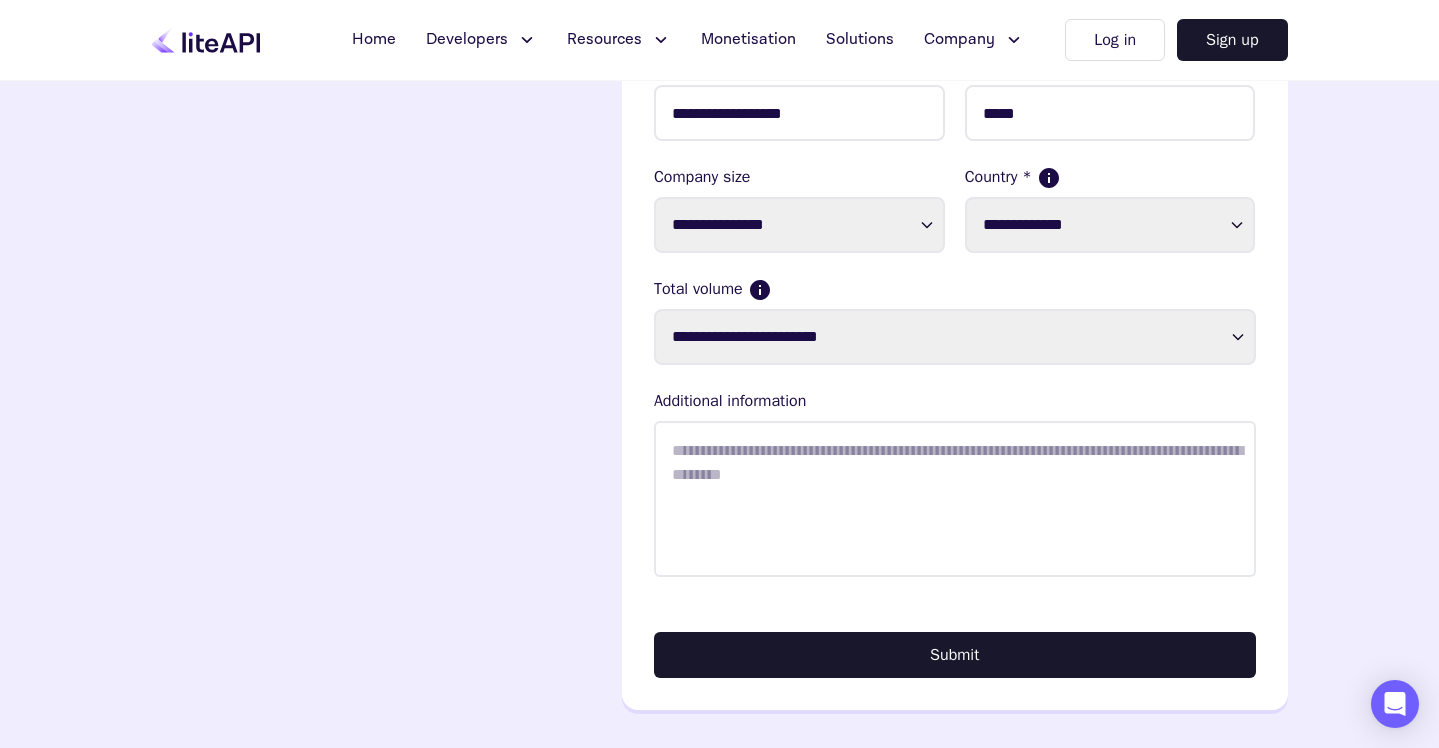 type on "**********" 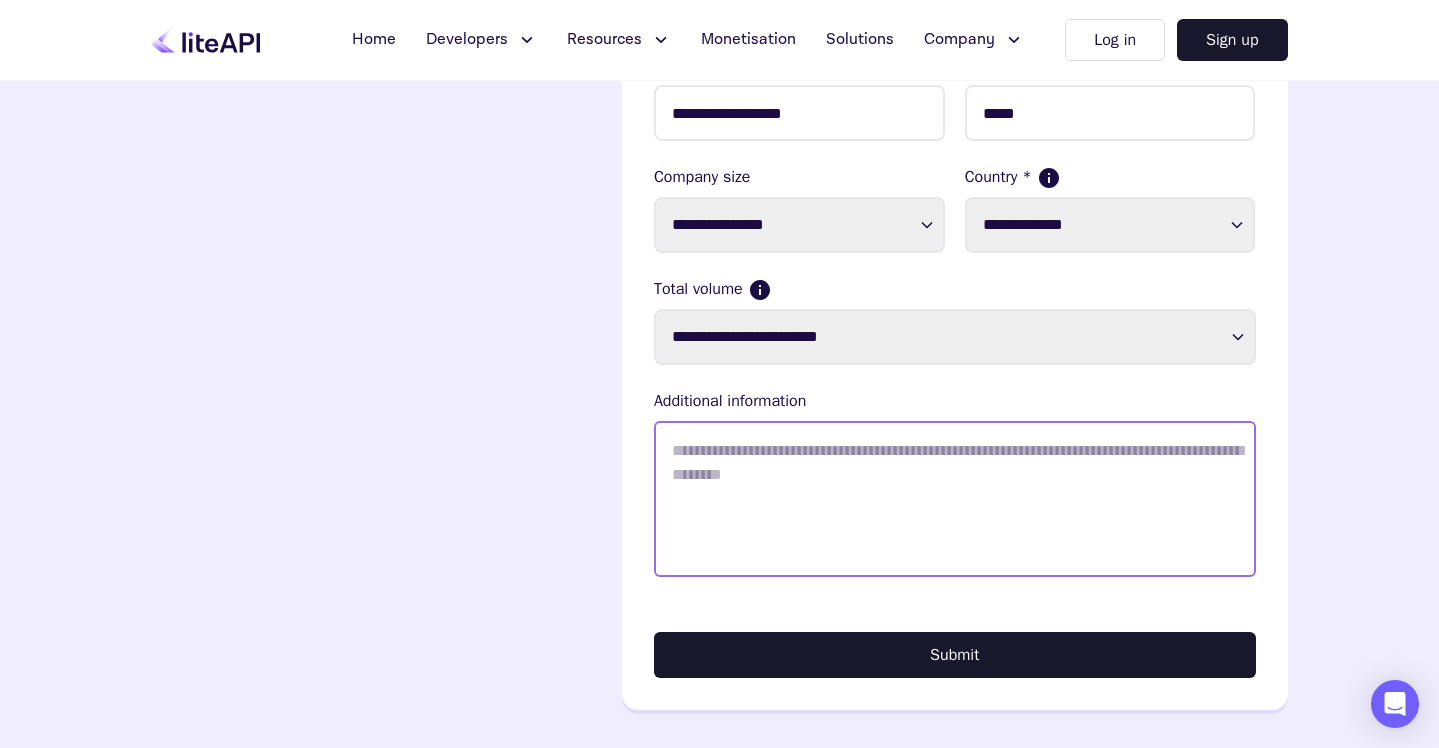 click on "Total volume" at bounding box center [955, 499] 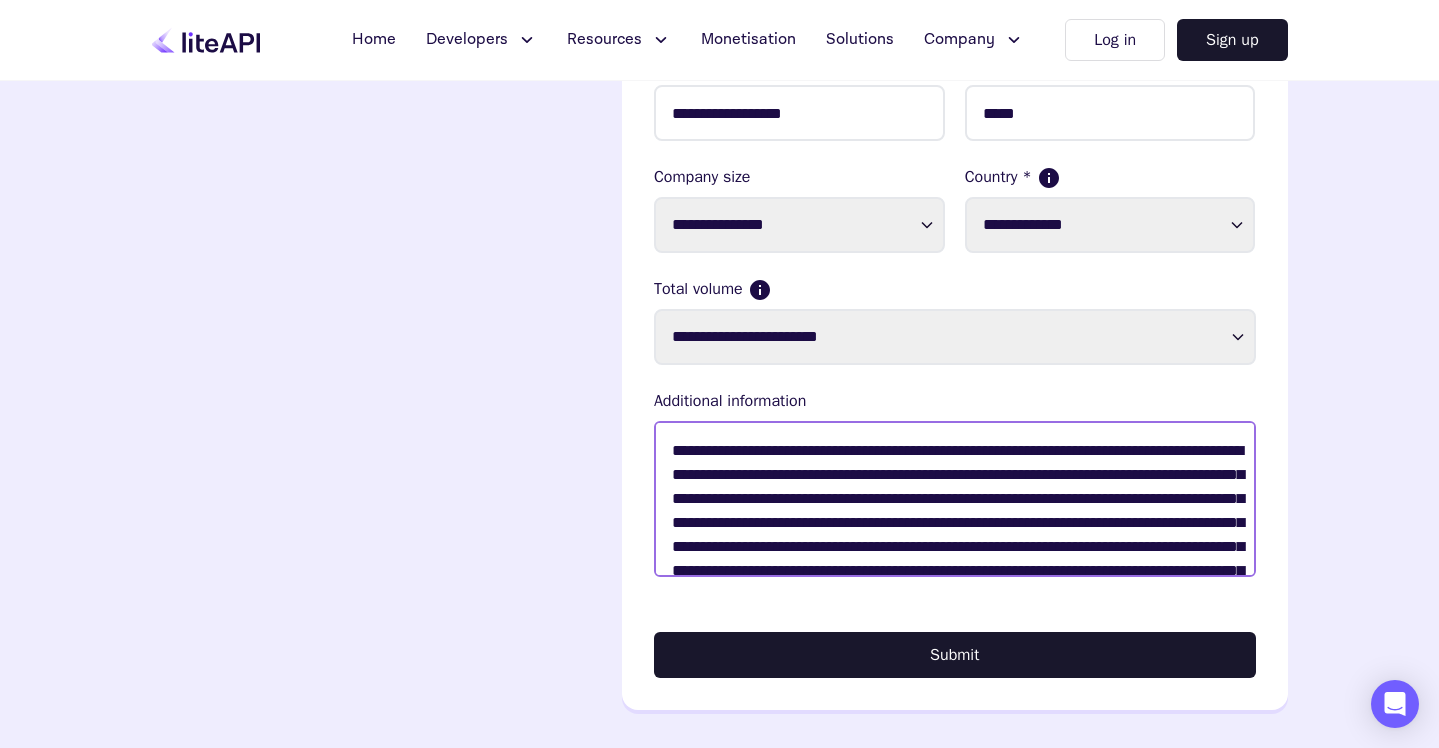 scroll, scrollTop: 77, scrollLeft: 0, axis: vertical 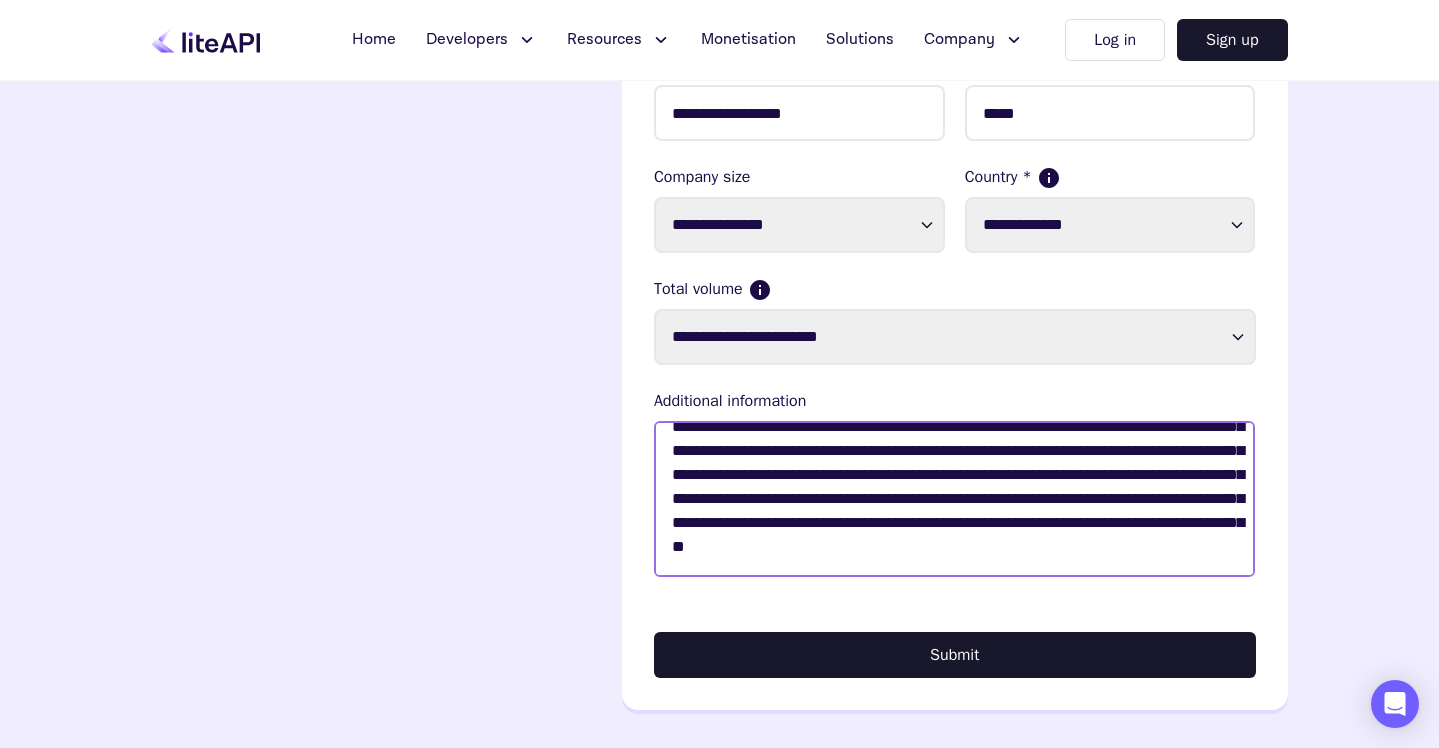 paste on "**********" 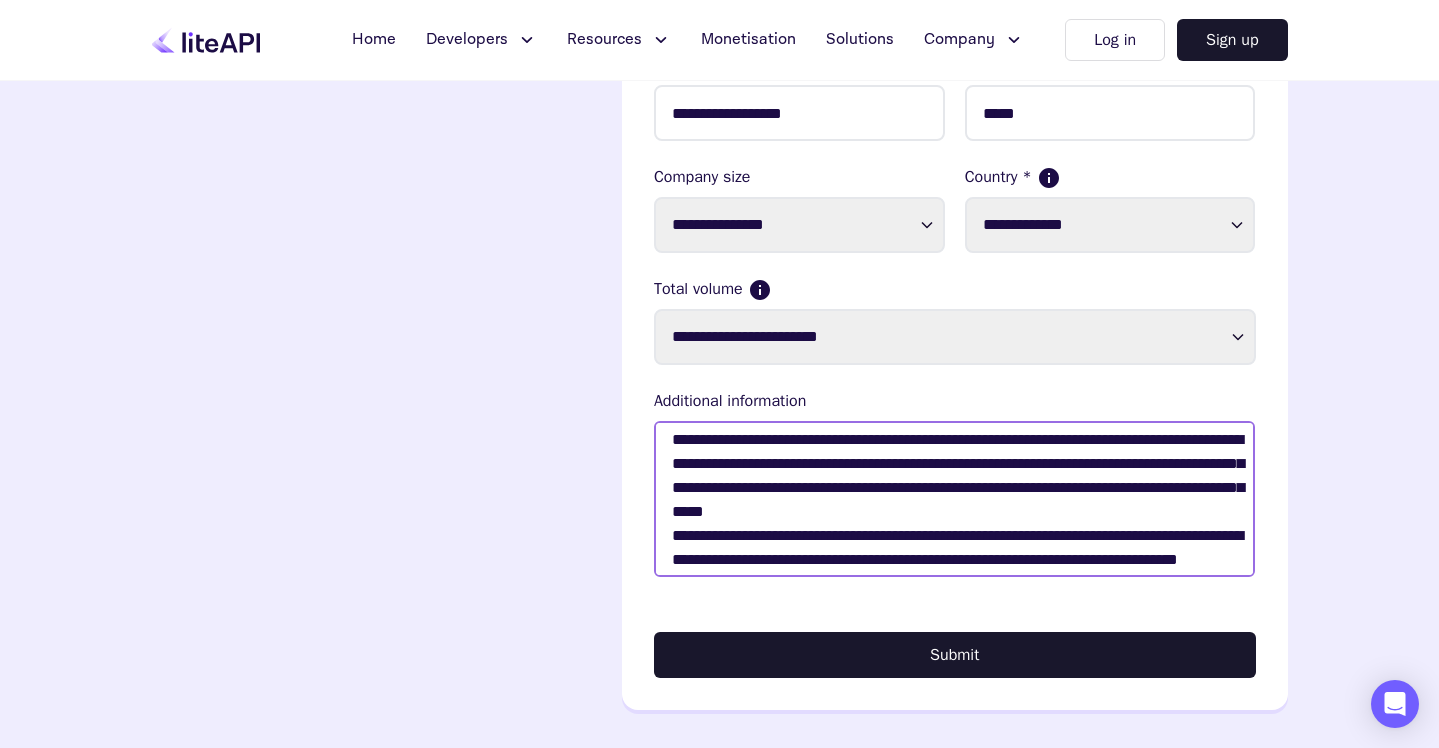 scroll, scrollTop: 382, scrollLeft: 0, axis: vertical 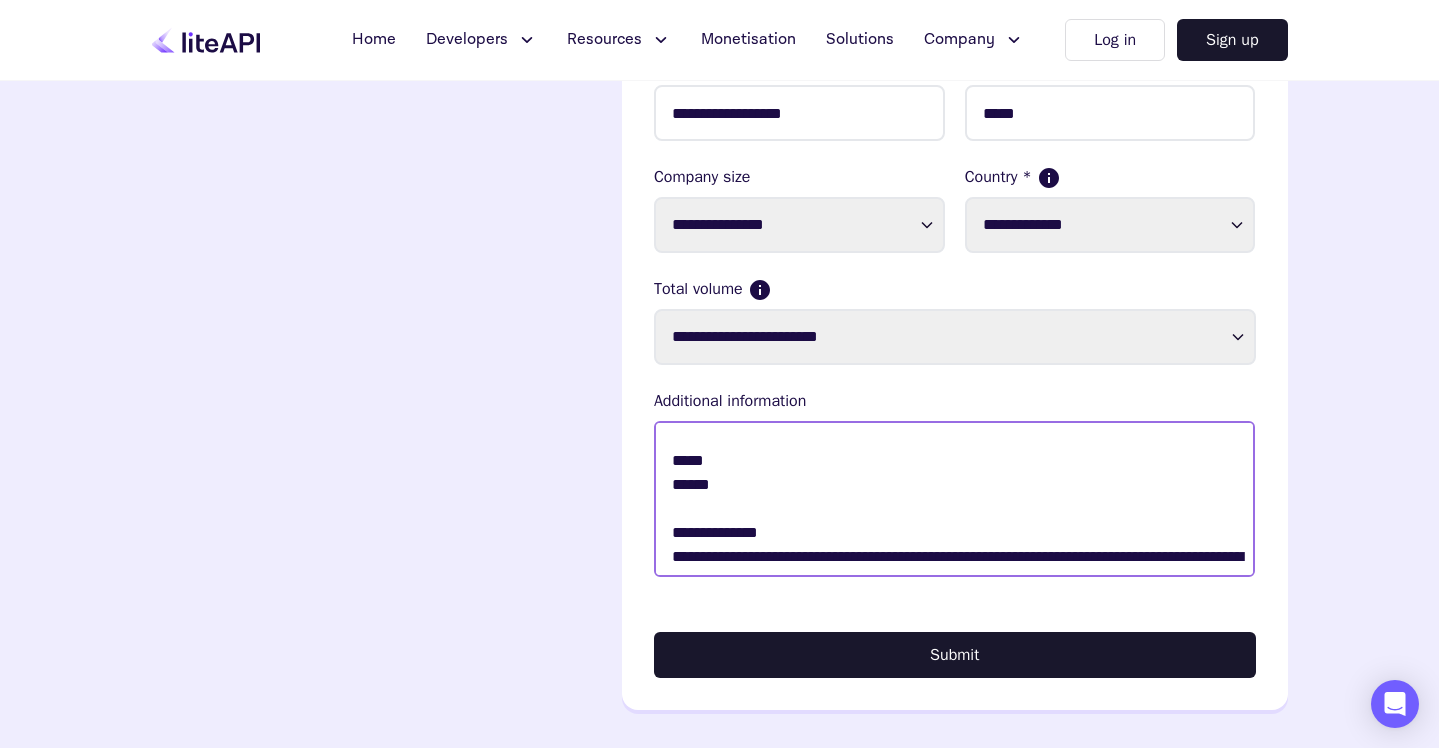 drag, startPoint x: 788, startPoint y: 532, endPoint x: 654, endPoint y: 427, distance: 170.23807 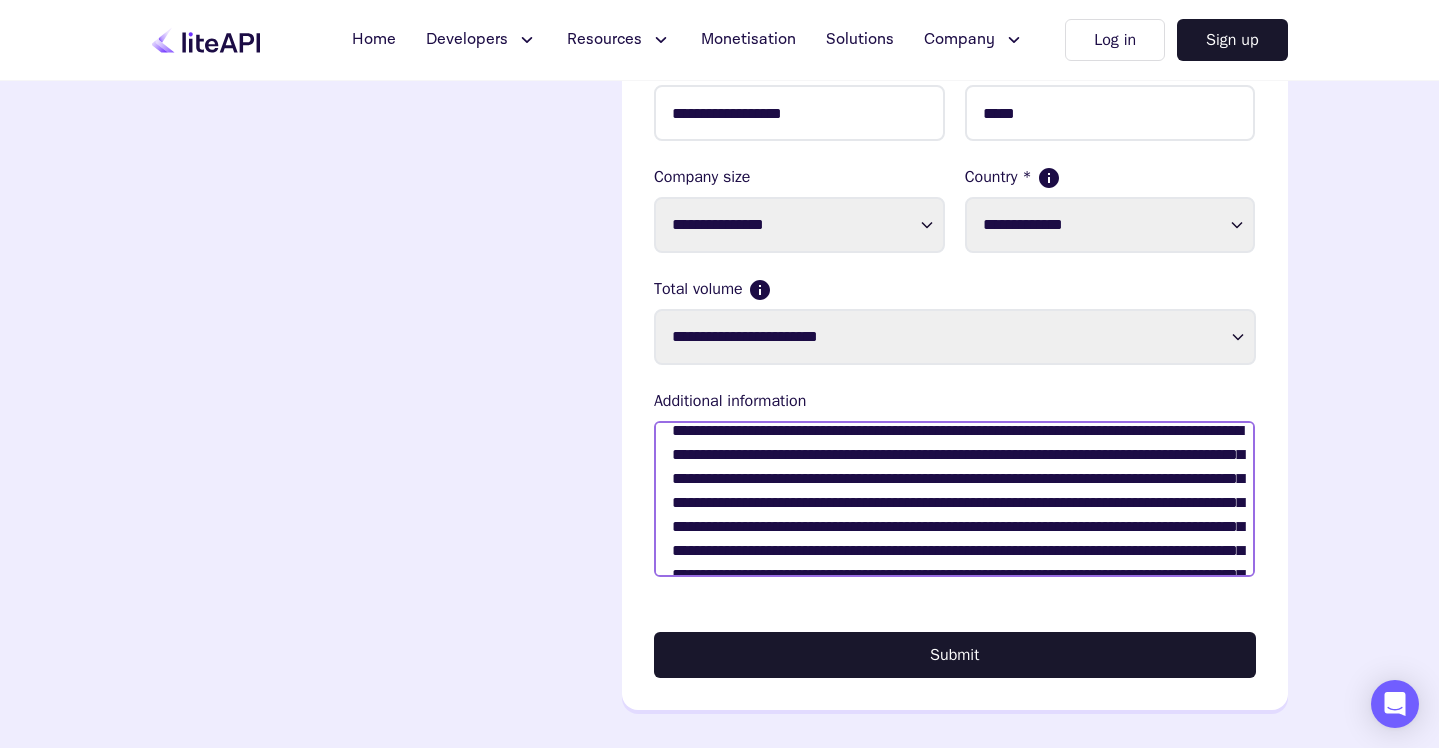 scroll, scrollTop: 0, scrollLeft: 0, axis: both 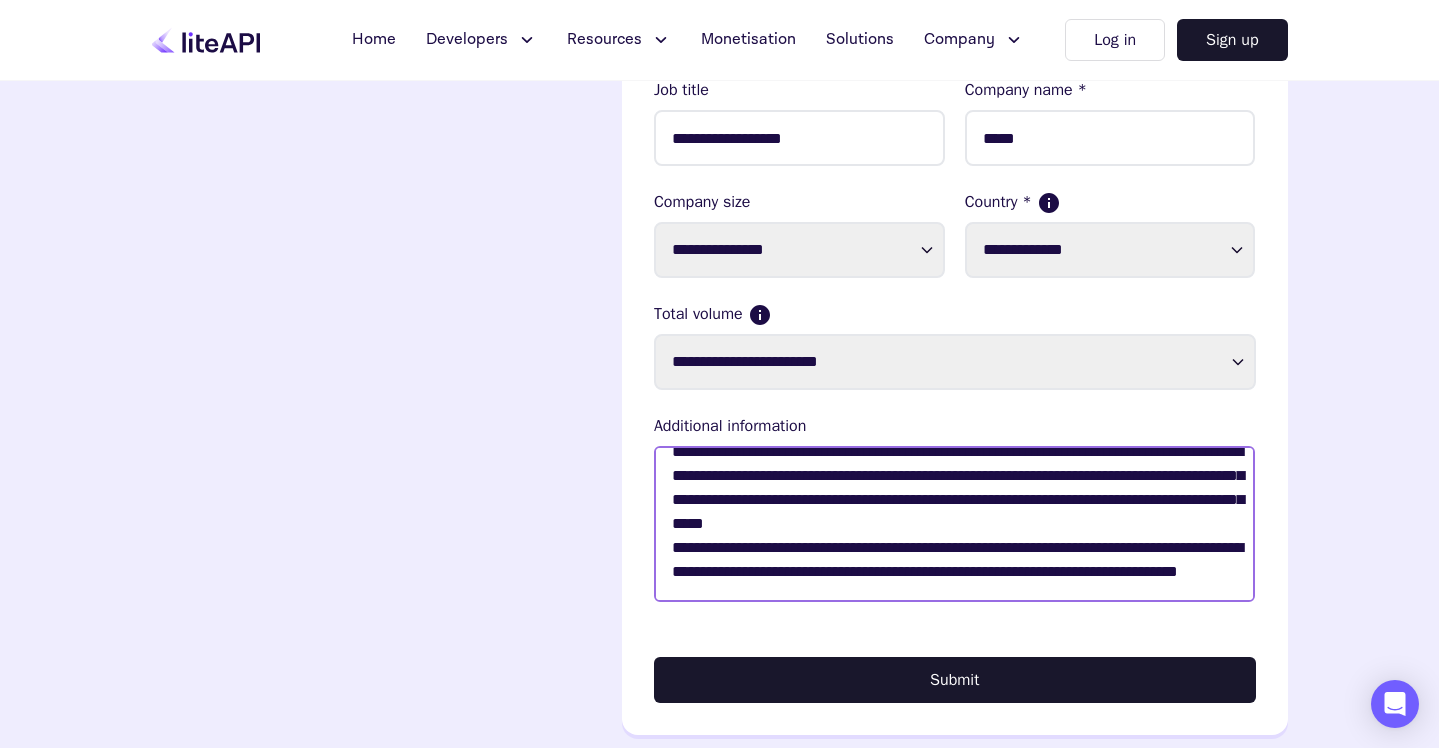 click on "Total volume" at bounding box center (955, 524) 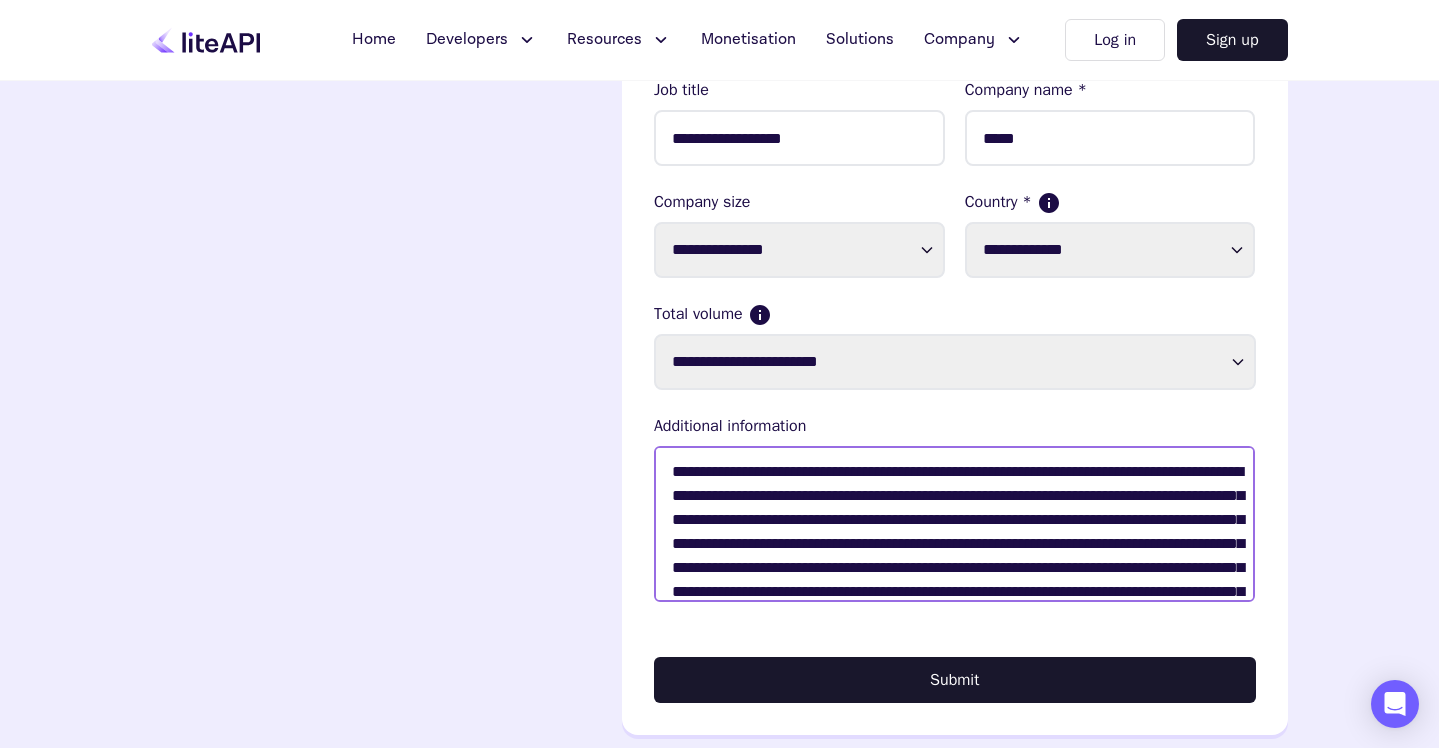 scroll, scrollTop: 0, scrollLeft: 0, axis: both 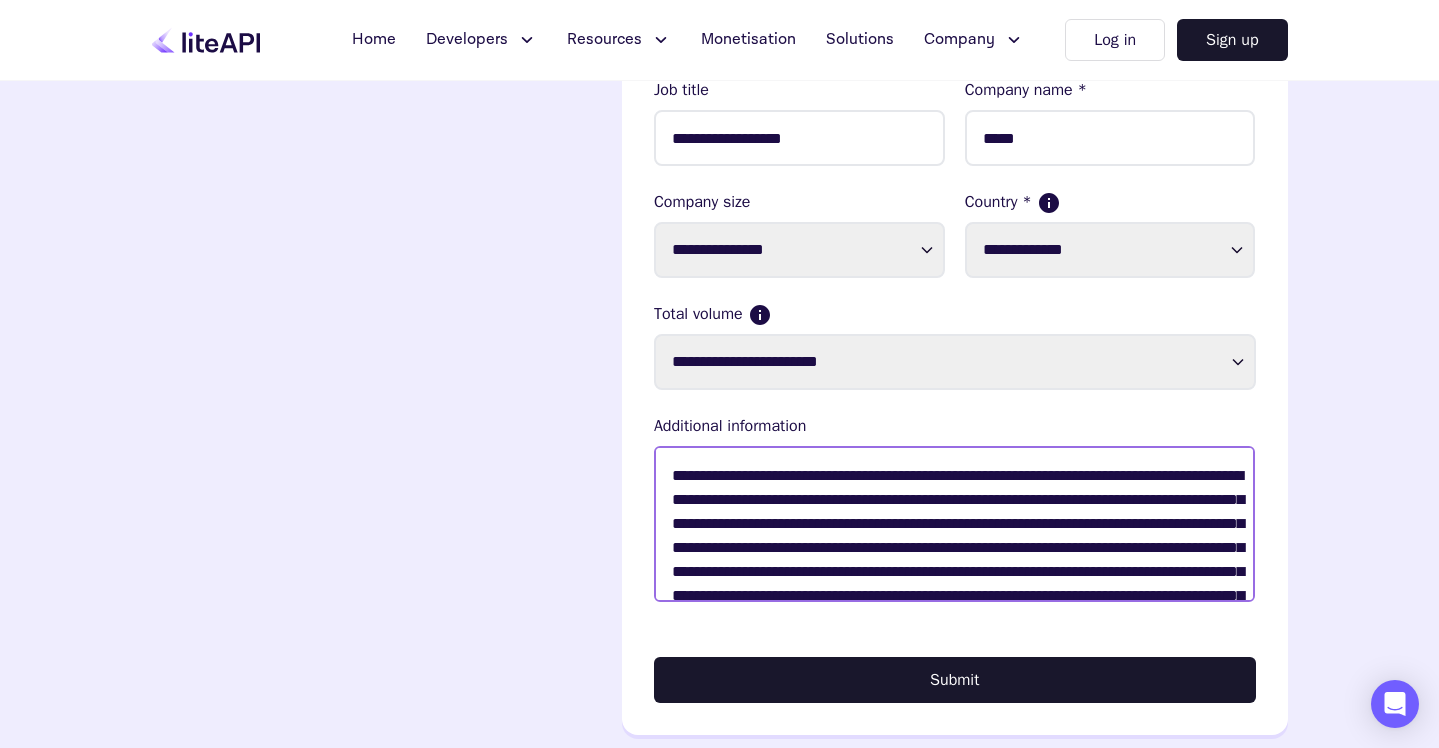 drag, startPoint x: 781, startPoint y: 480, endPoint x: 664, endPoint y: 471, distance: 117.34564 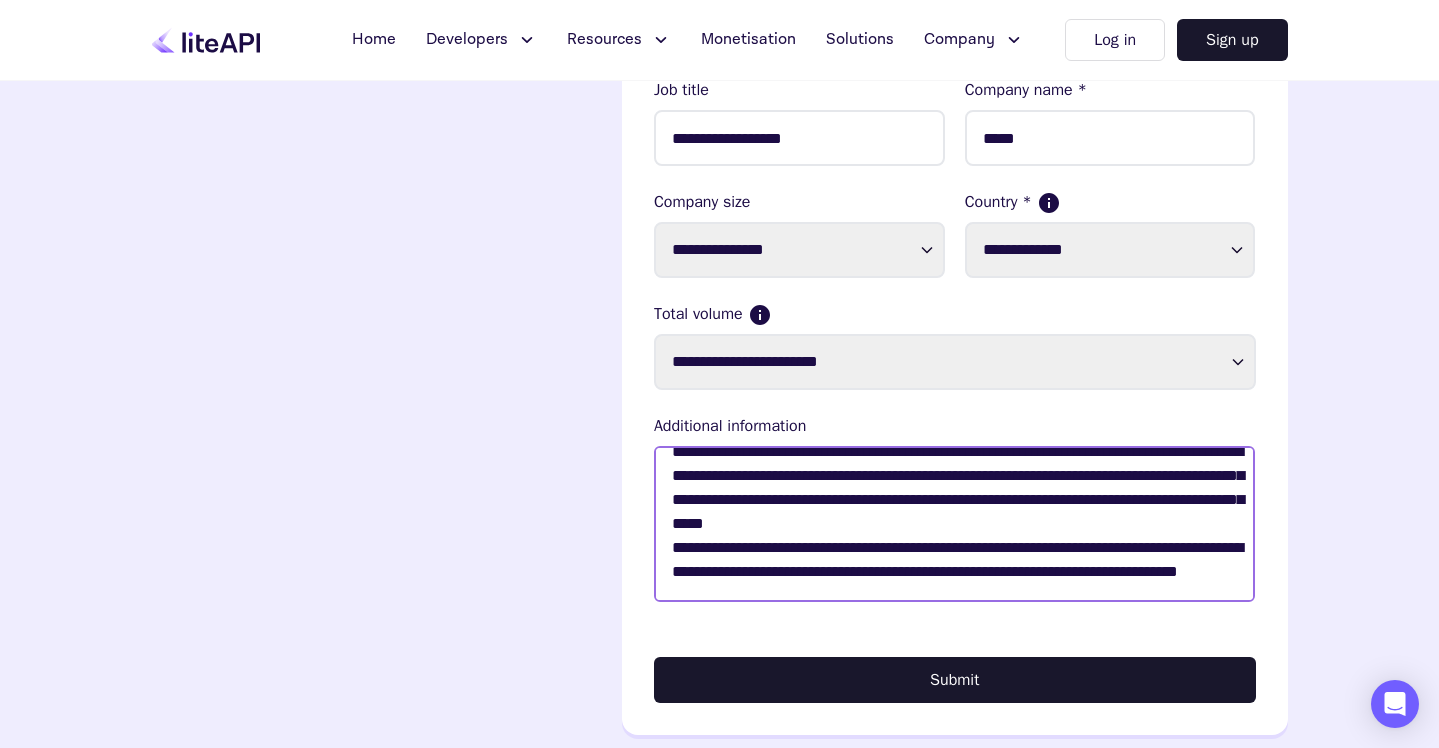 scroll, scrollTop: 48, scrollLeft: 0, axis: vertical 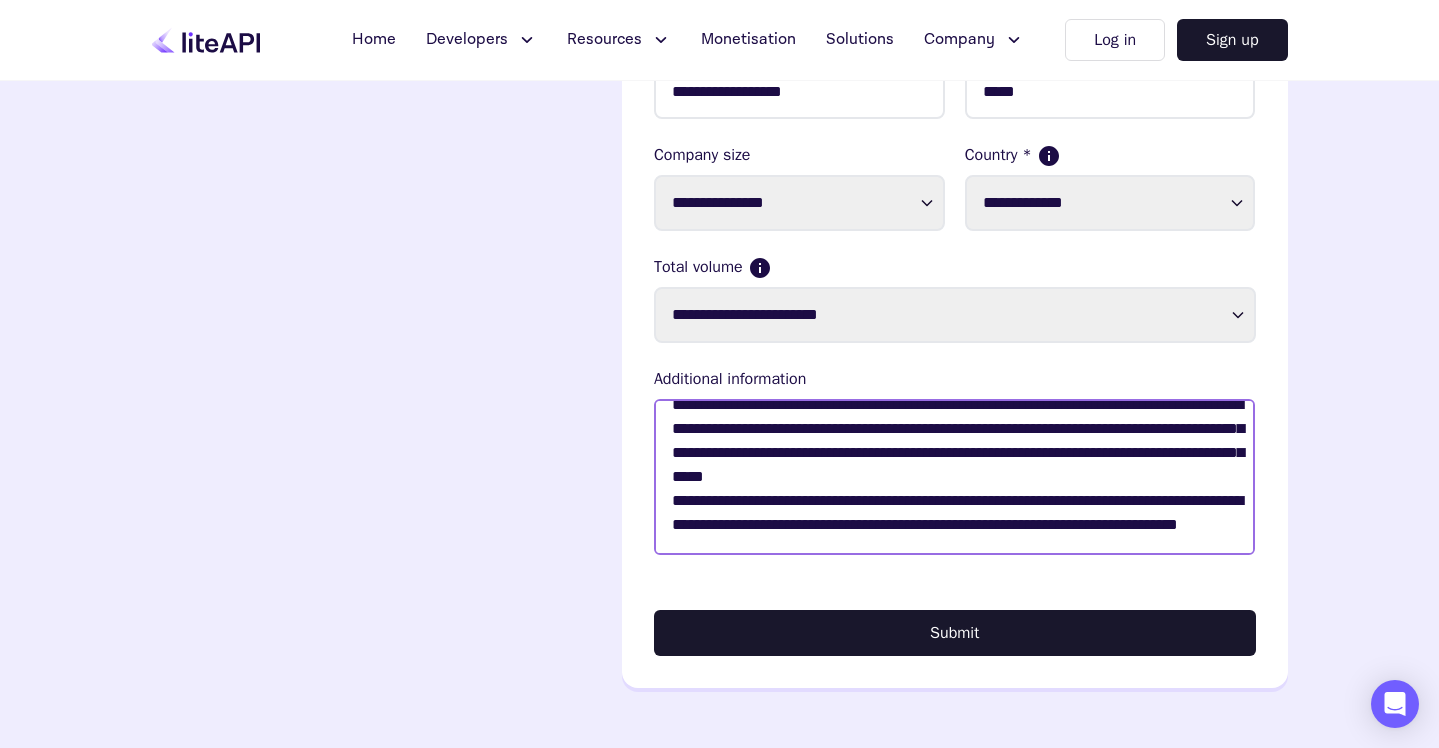 click on "**********" at bounding box center [955, 477] 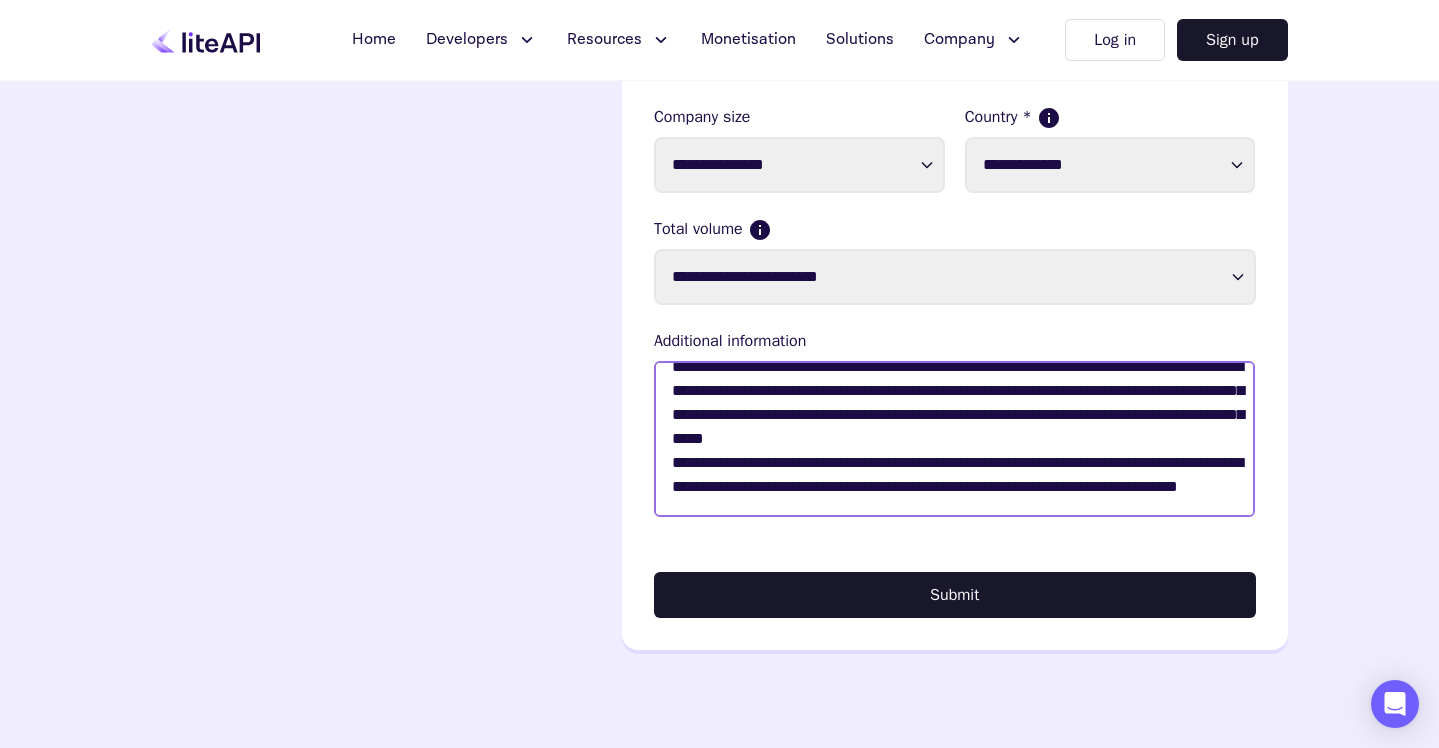 scroll, scrollTop: 459, scrollLeft: 0, axis: vertical 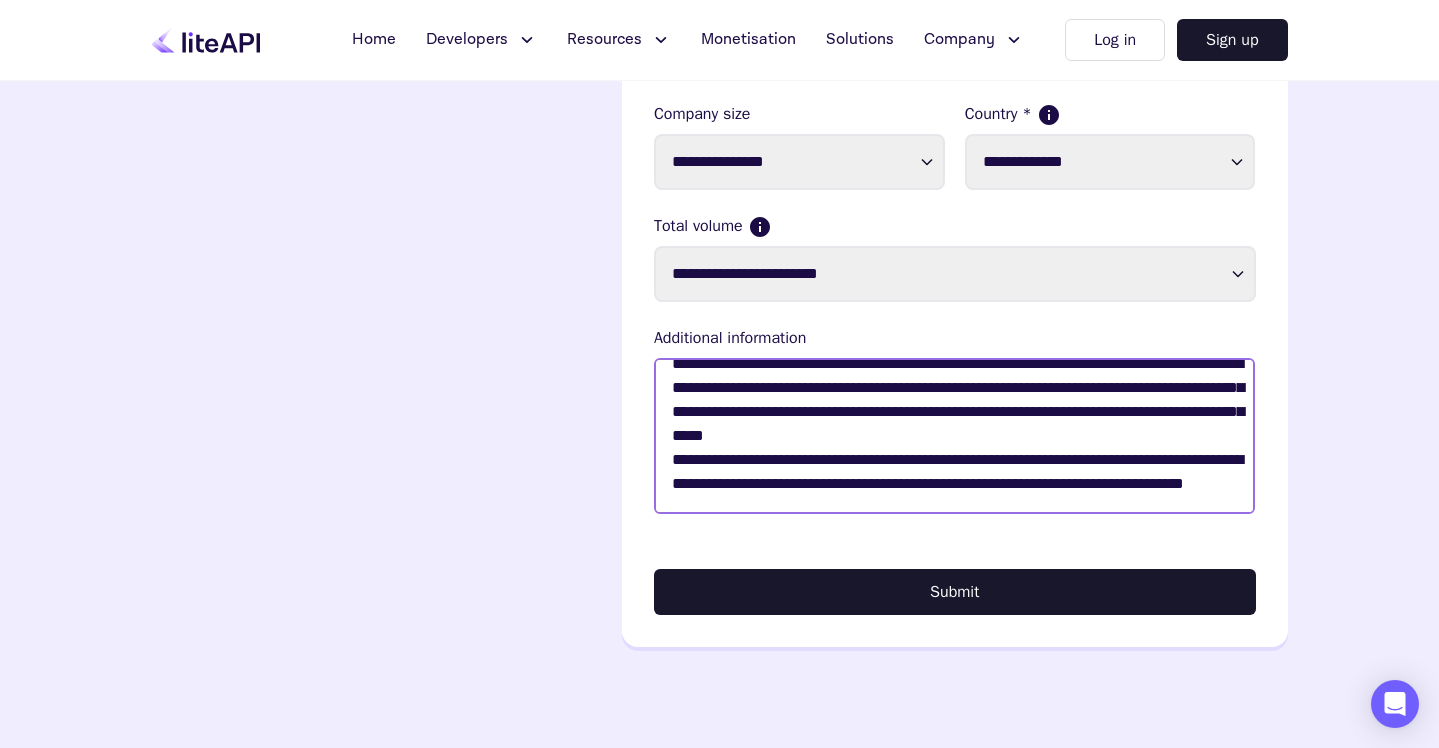 paste on "**********" 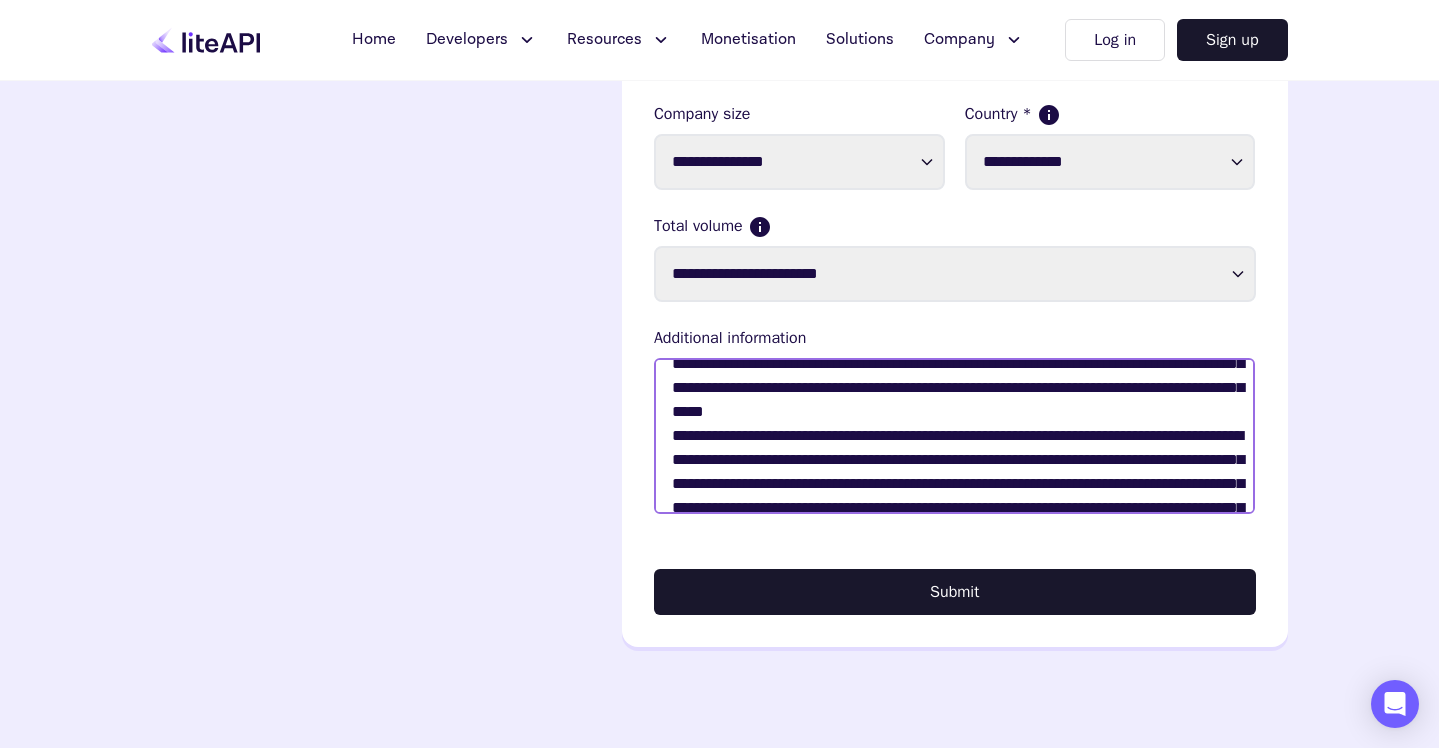 scroll, scrollTop: 101, scrollLeft: 0, axis: vertical 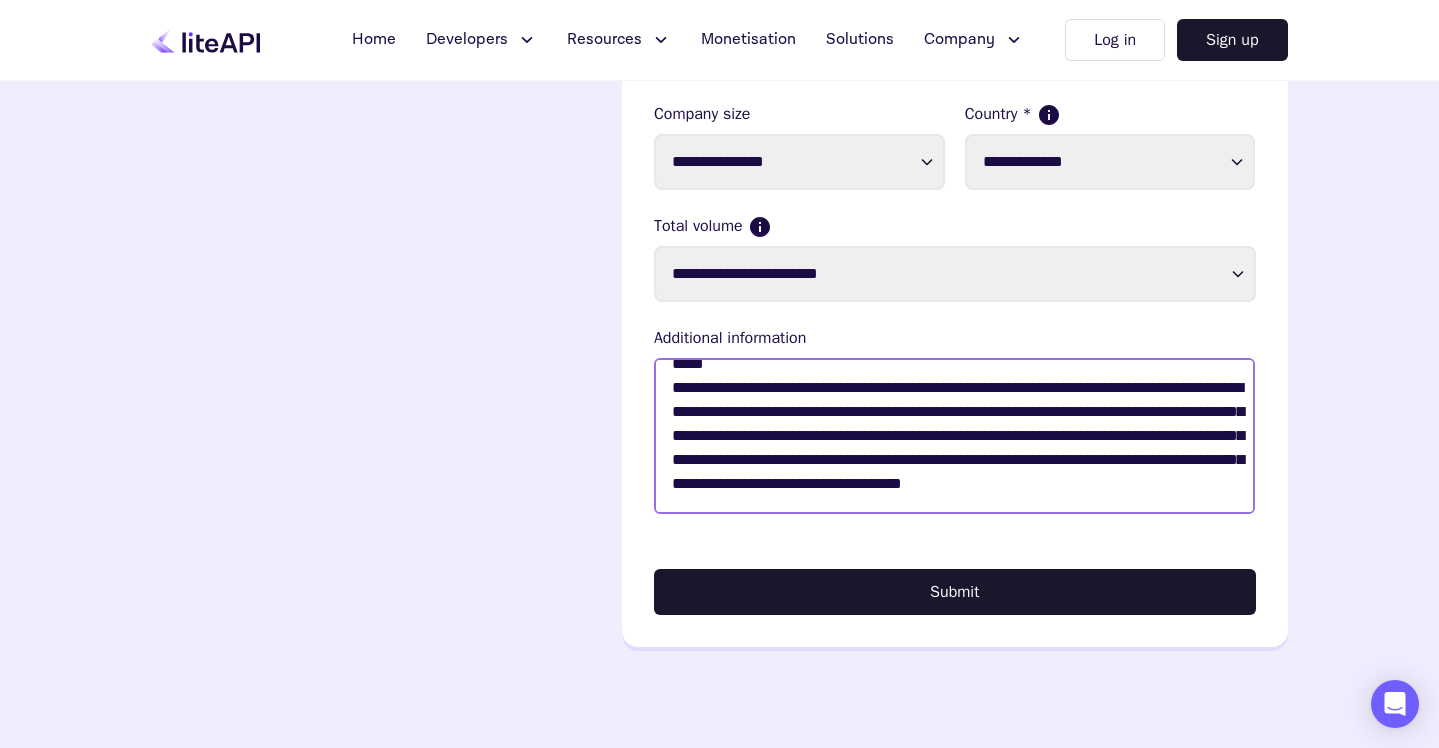 click on "**********" at bounding box center (955, 436) 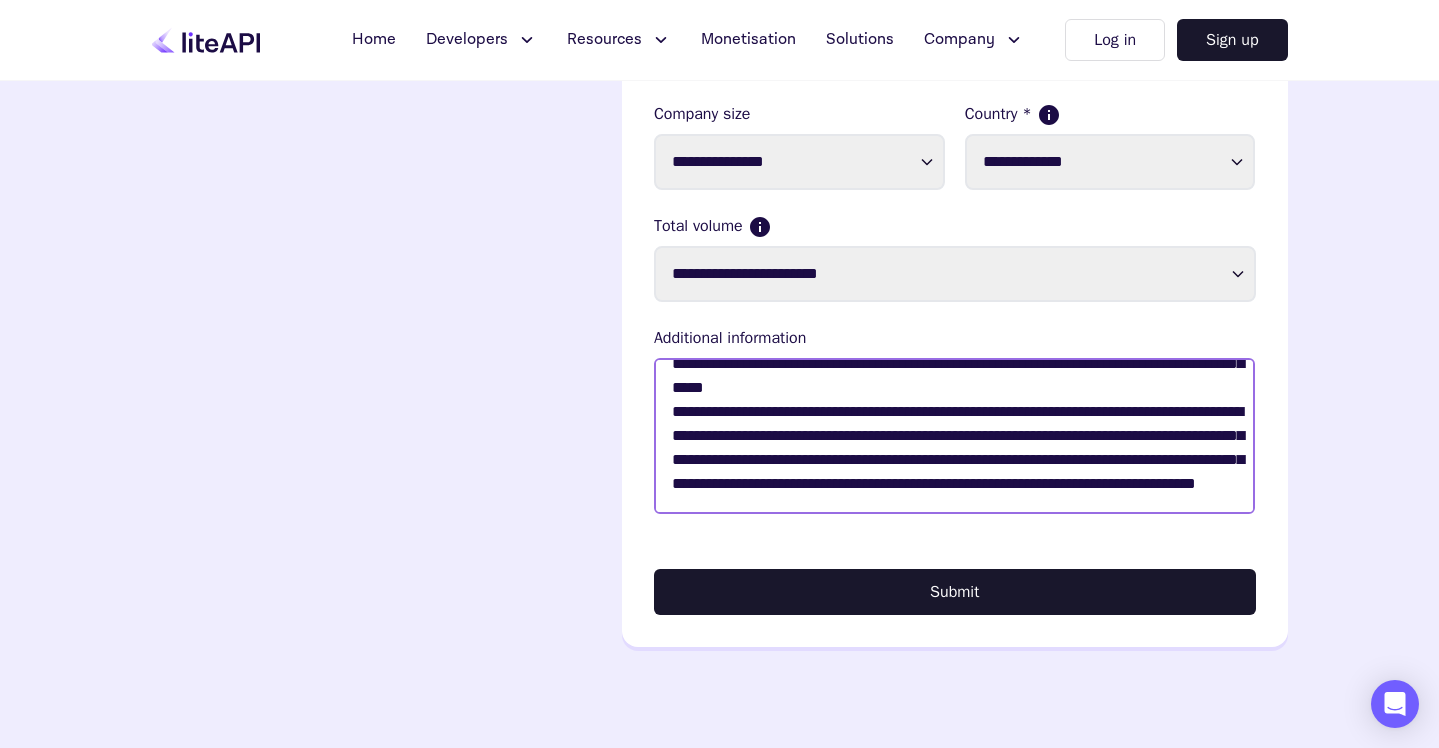 scroll, scrollTop: 96, scrollLeft: 0, axis: vertical 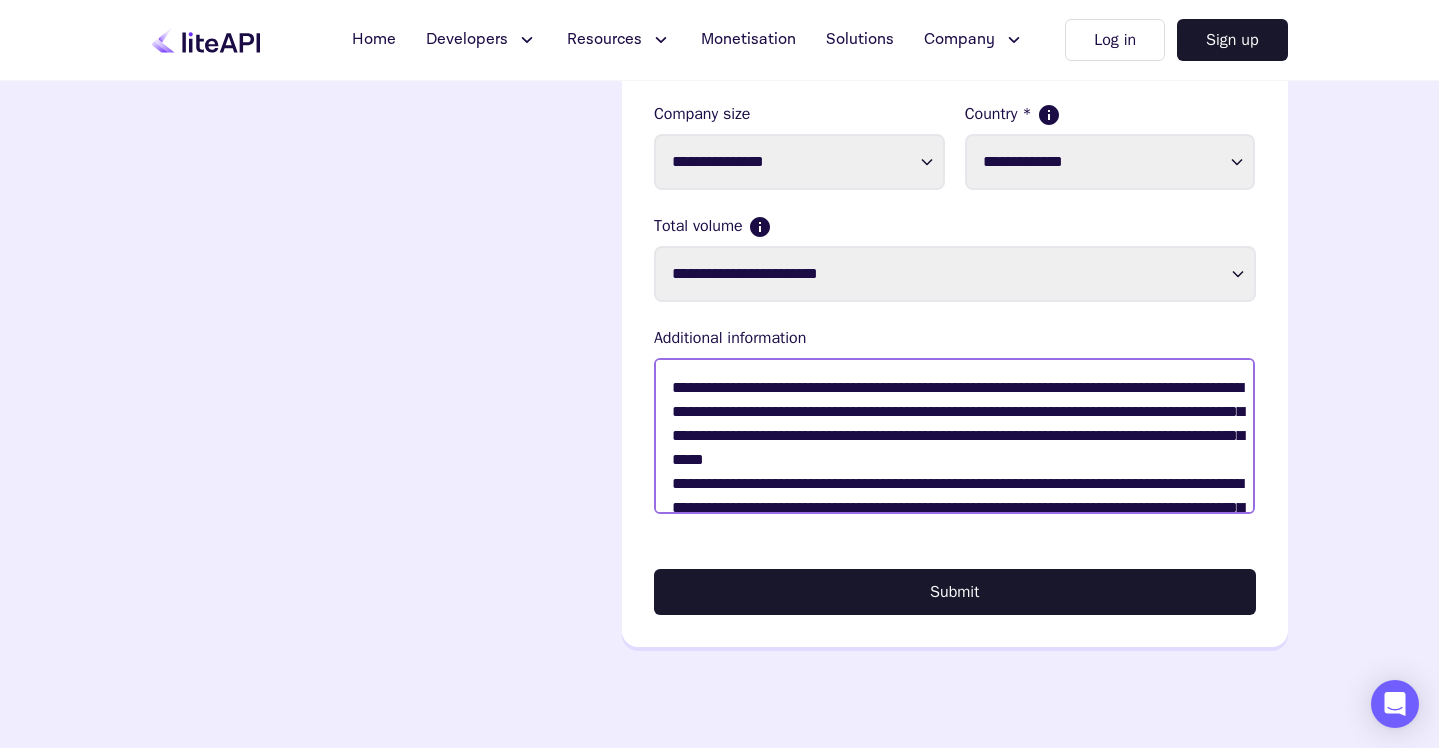 click on "**********" at bounding box center [955, 436] 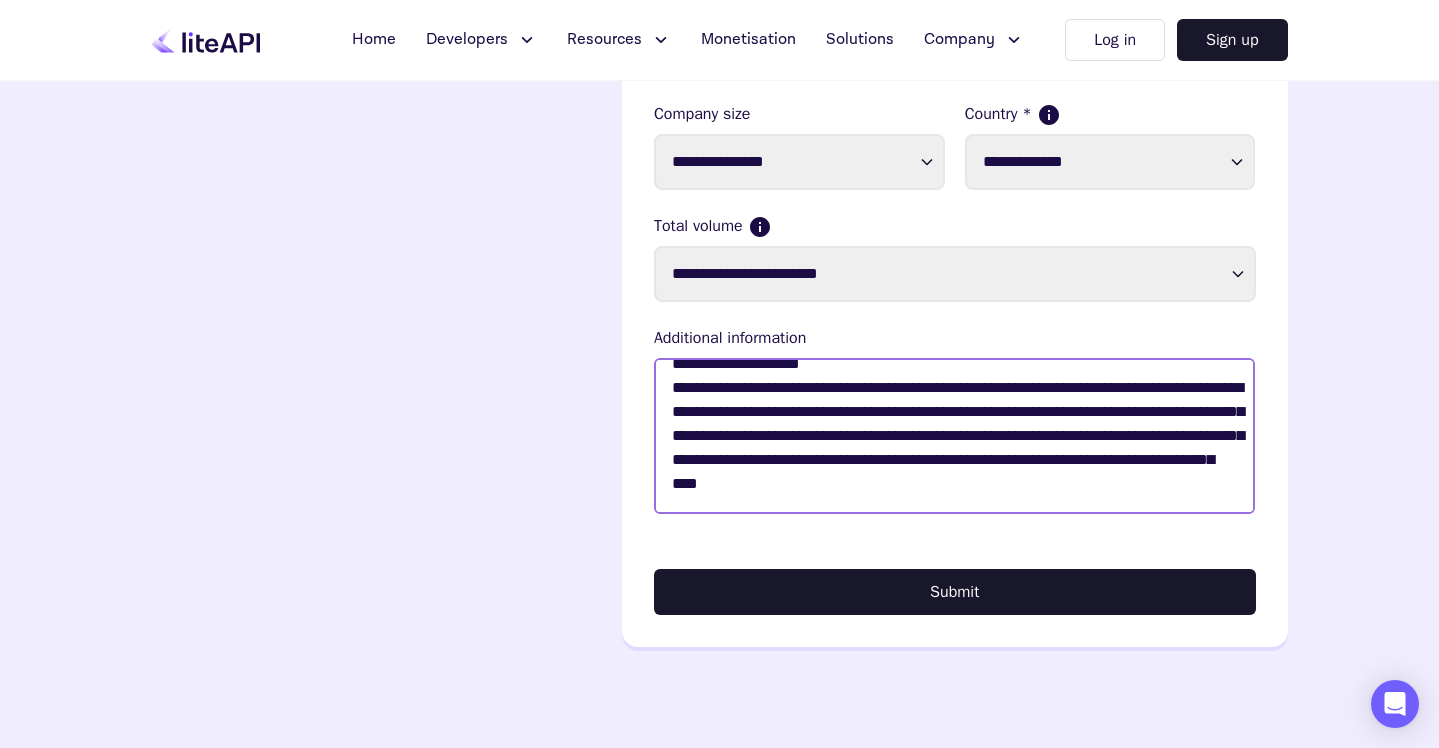 scroll, scrollTop: 144, scrollLeft: 0, axis: vertical 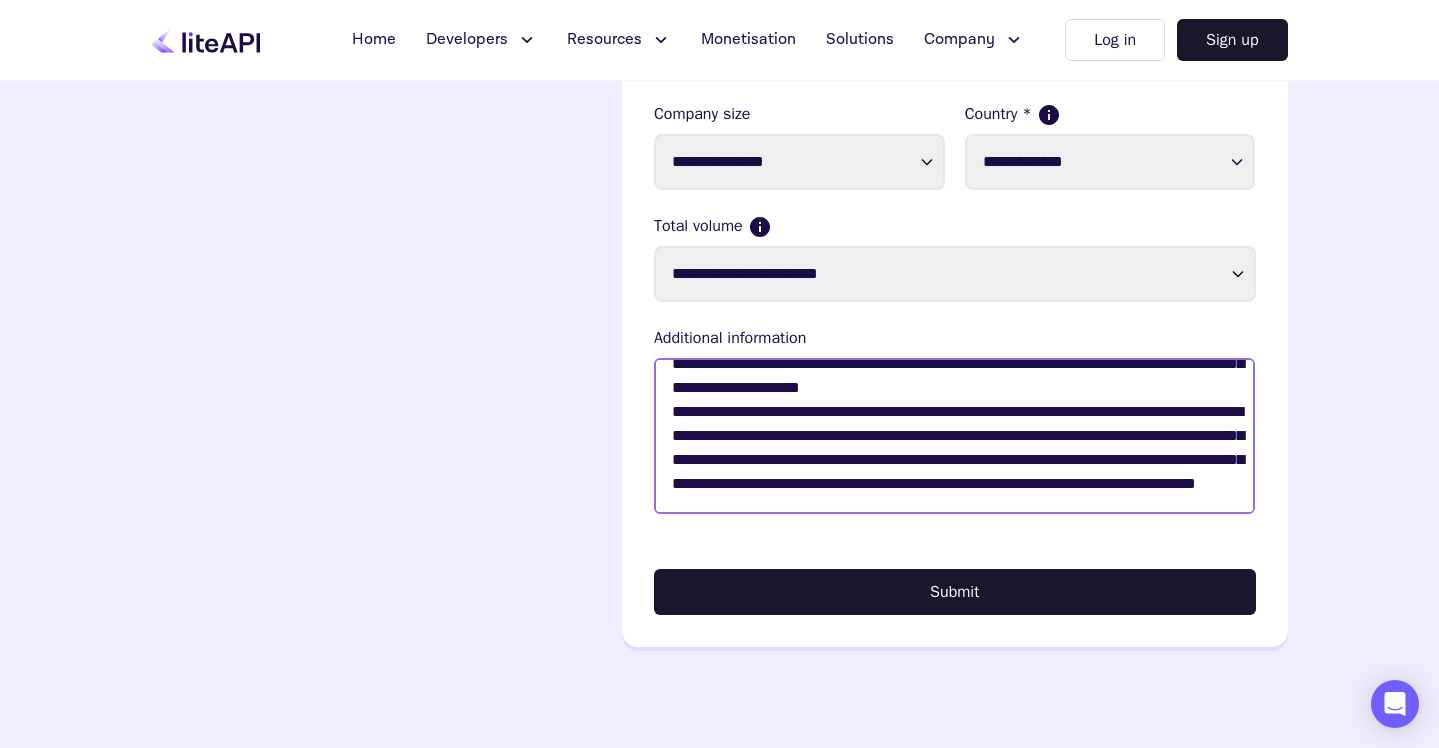 click on "**********" at bounding box center (955, 436) 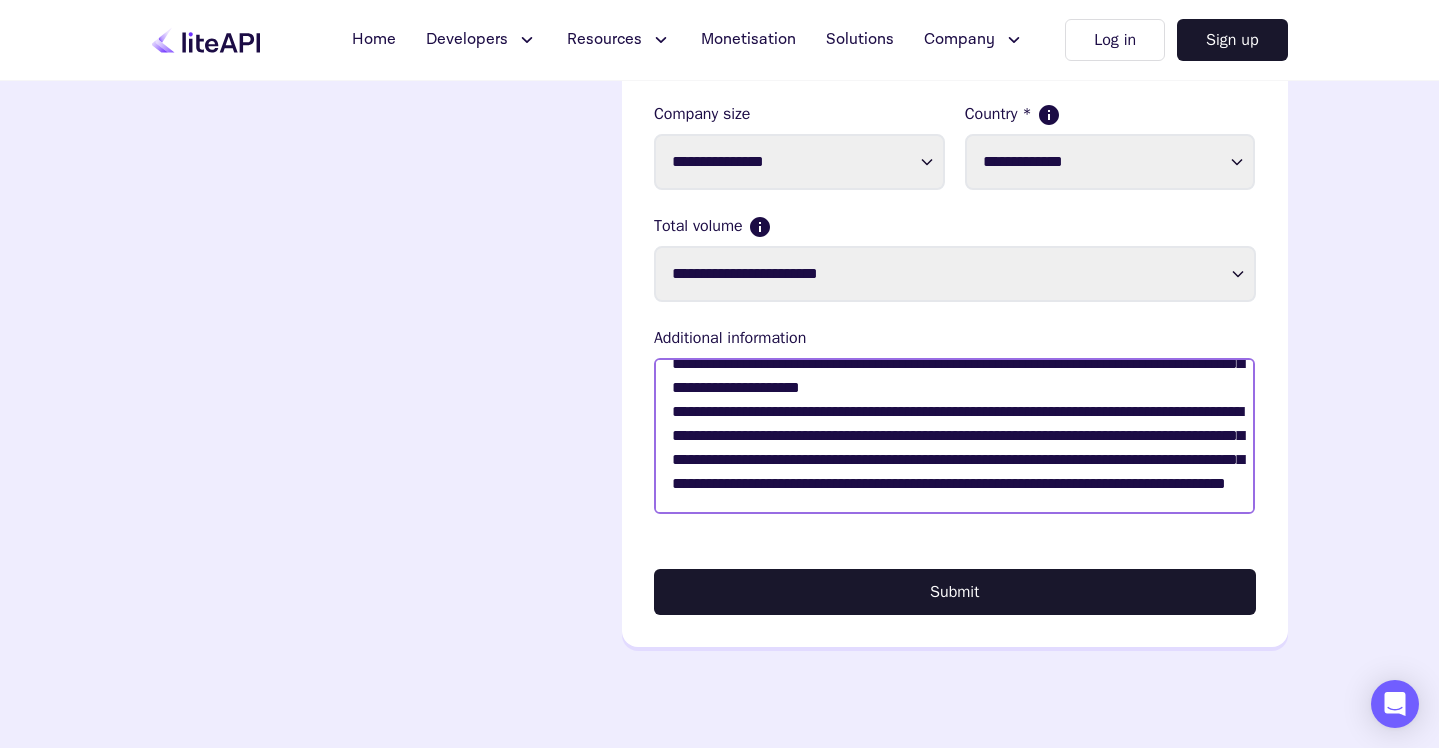 click on "**********" at bounding box center (955, 436) 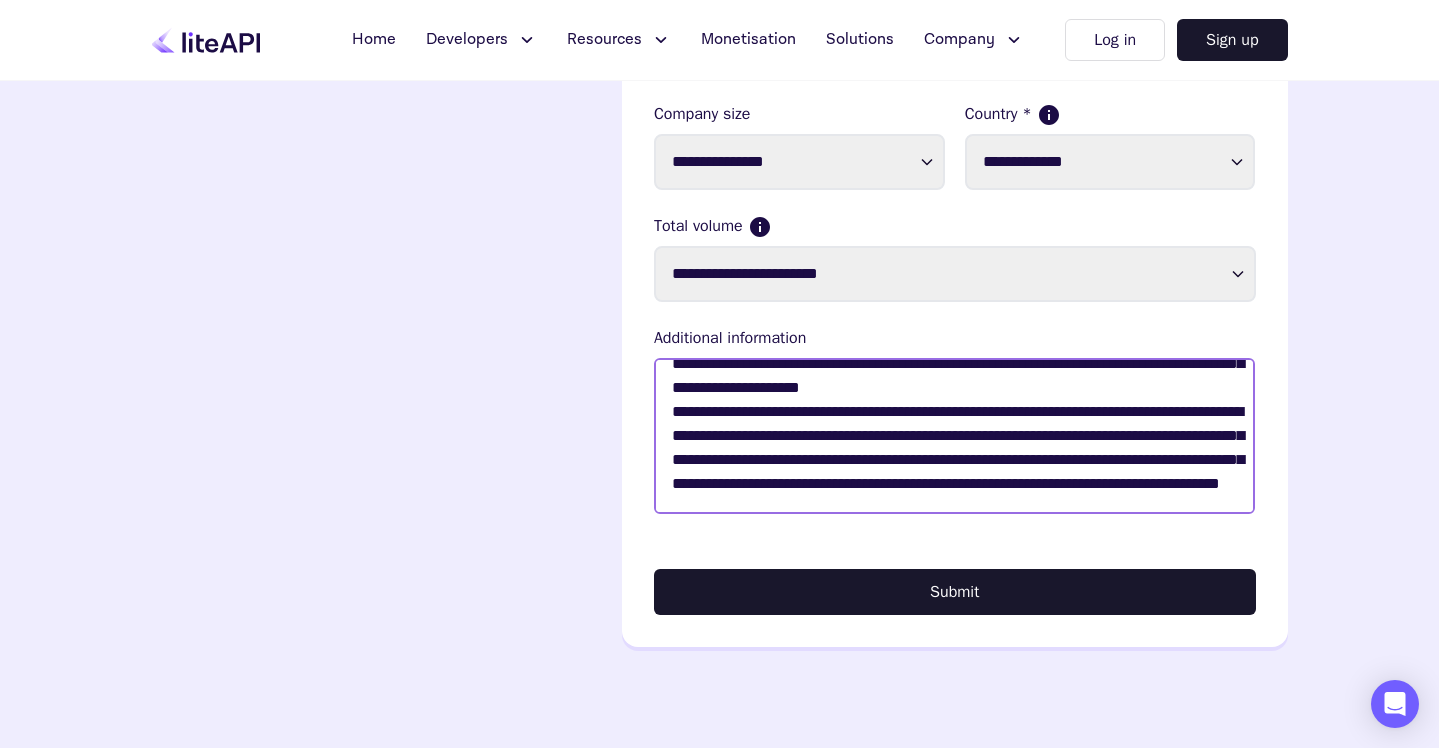 click on "**********" at bounding box center [955, 436] 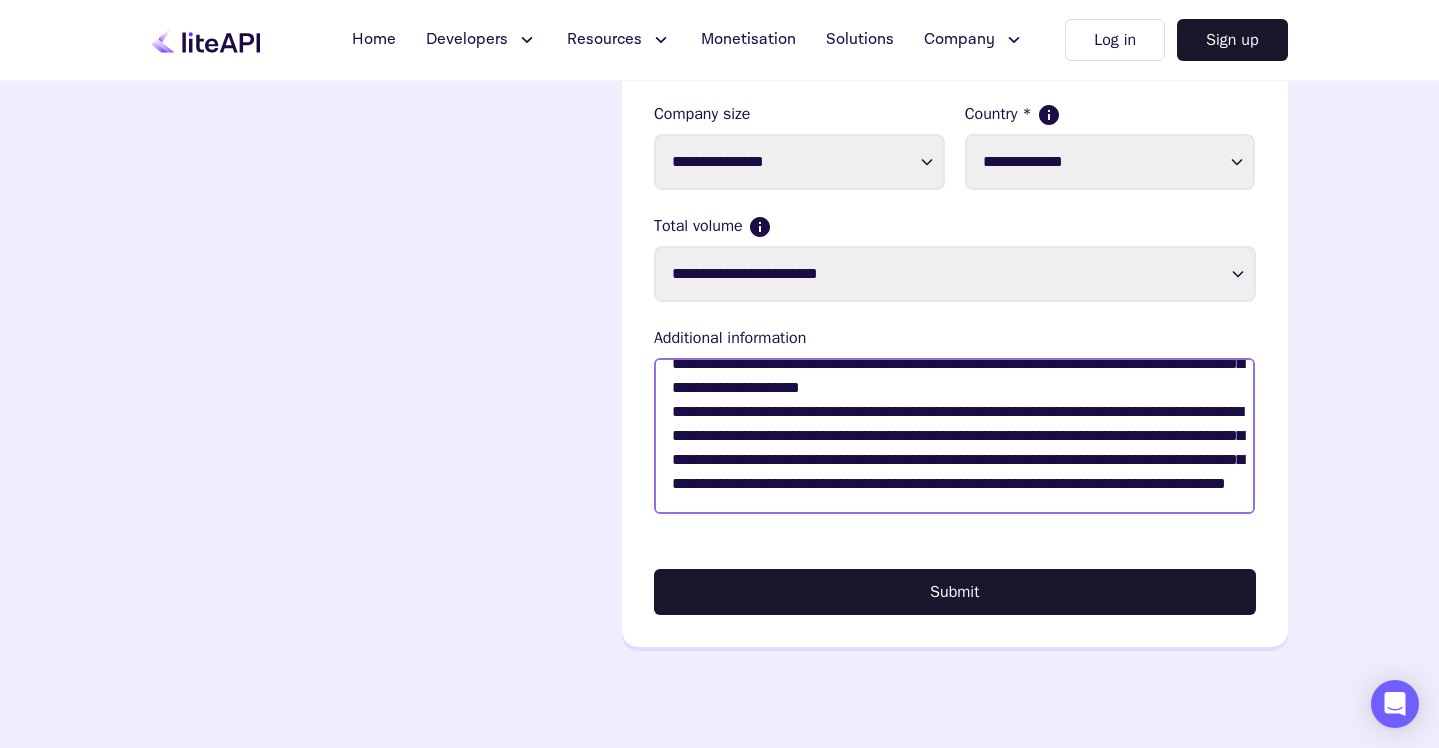 scroll, scrollTop: 120, scrollLeft: 0, axis: vertical 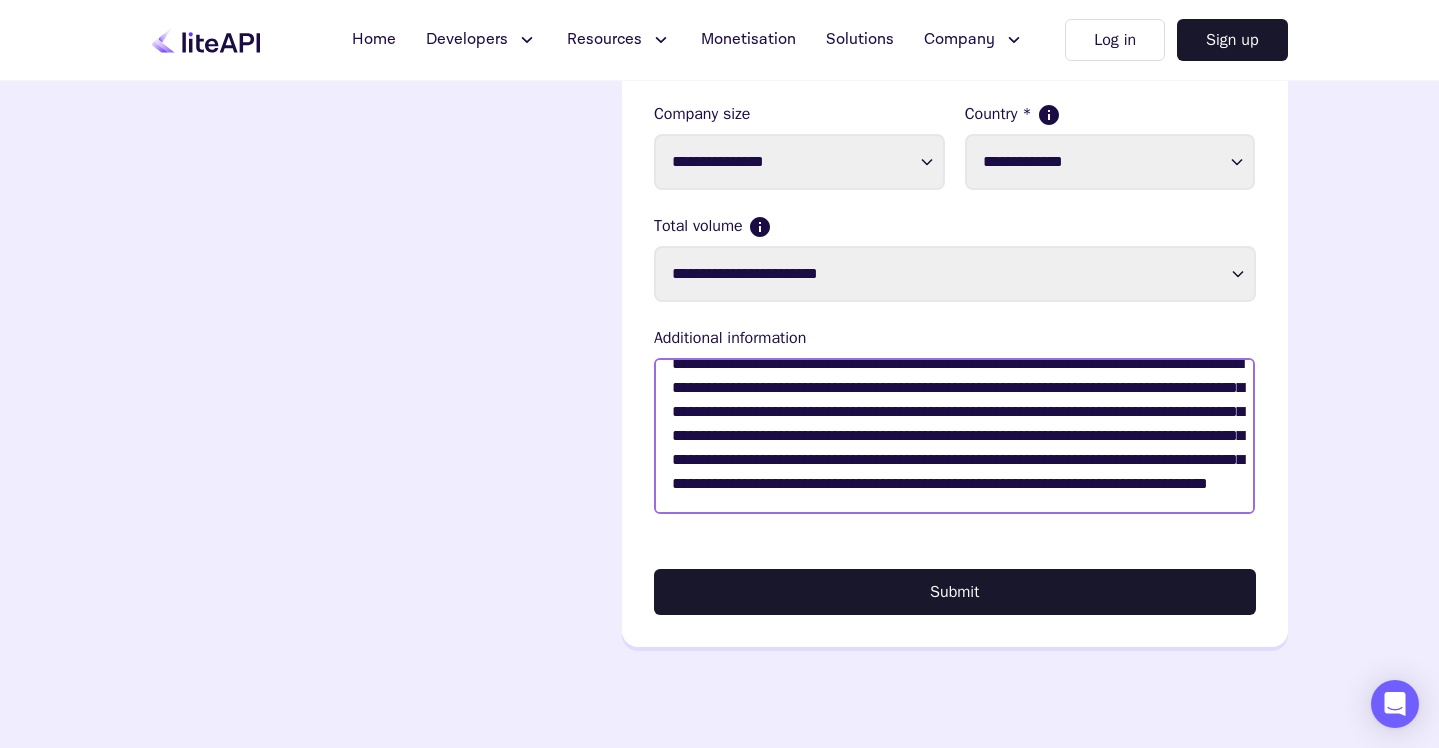 click on "**********" at bounding box center (955, 436) 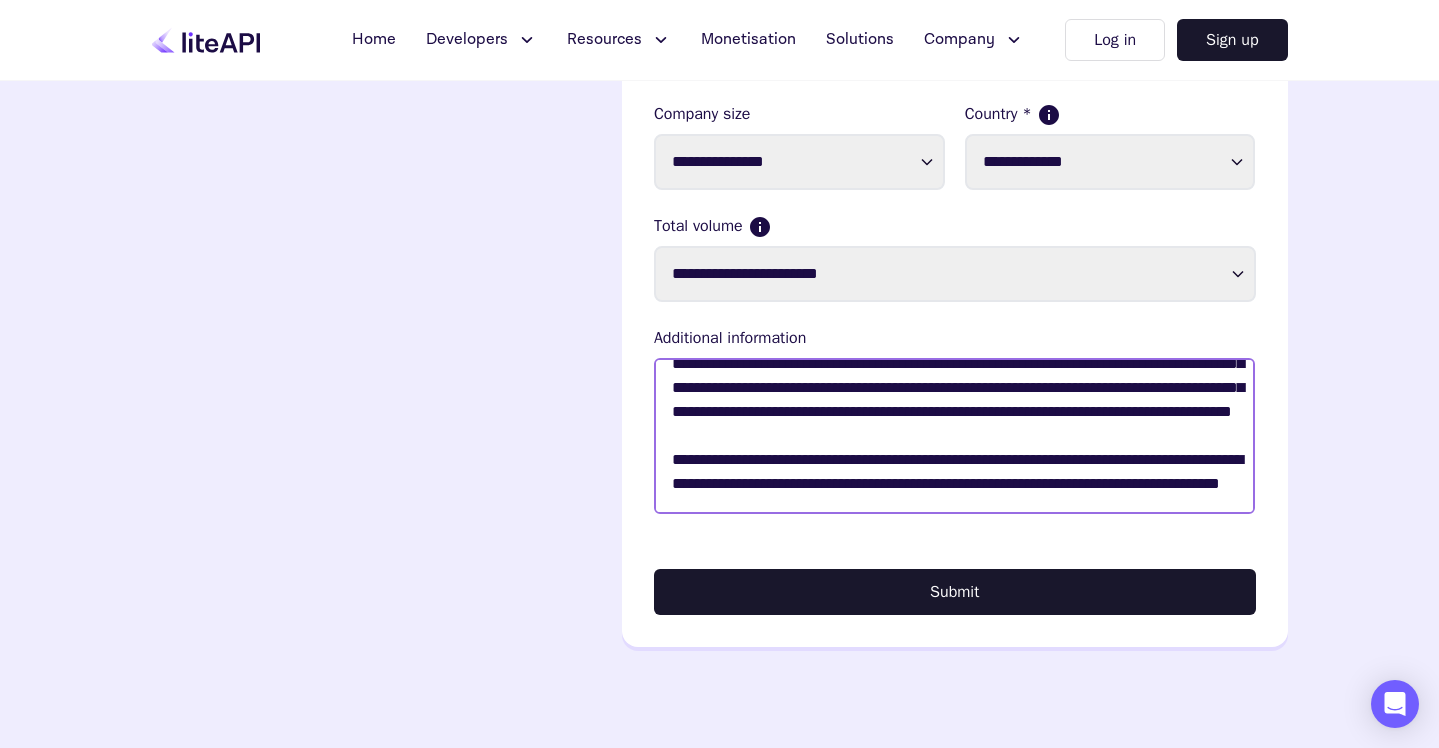 scroll, scrollTop: 216, scrollLeft: 0, axis: vertical 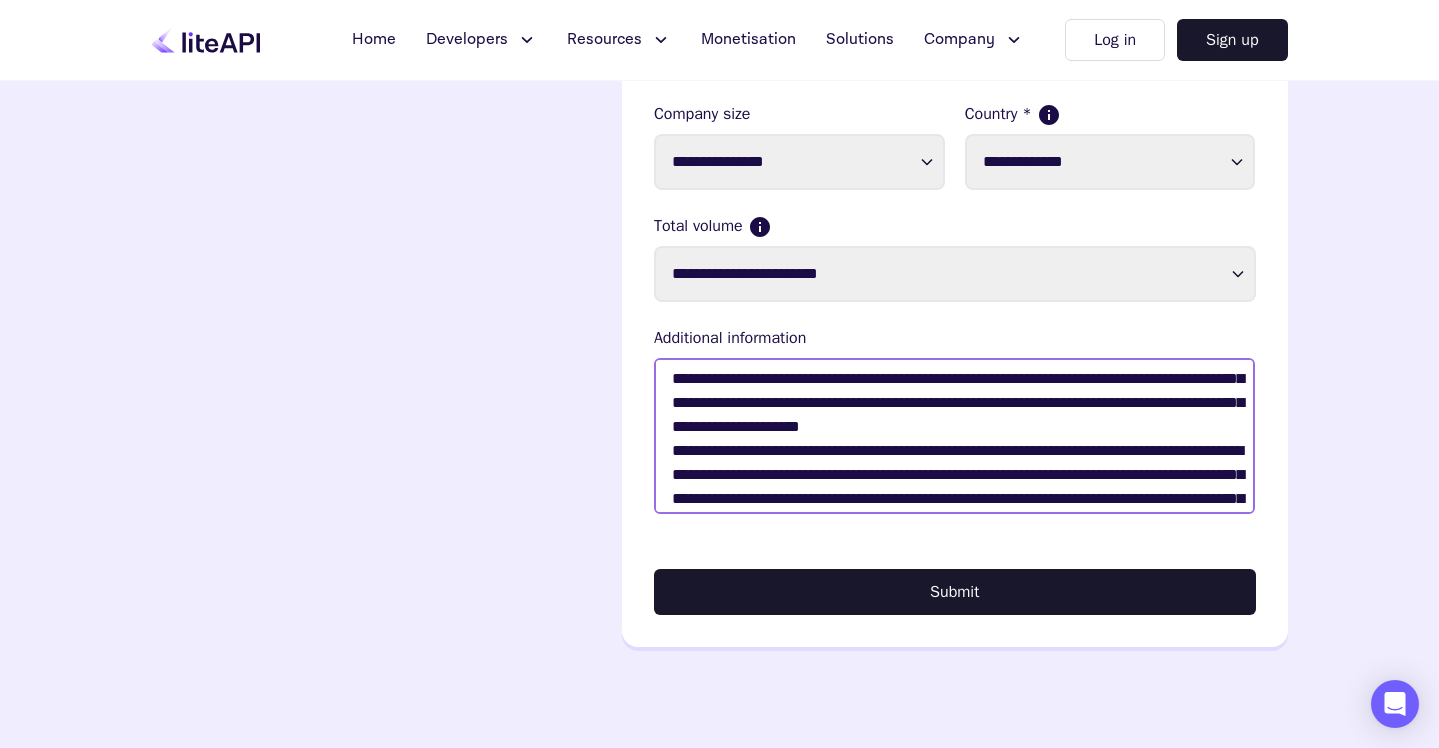 click on "**********" at bounding box center (955, 436) 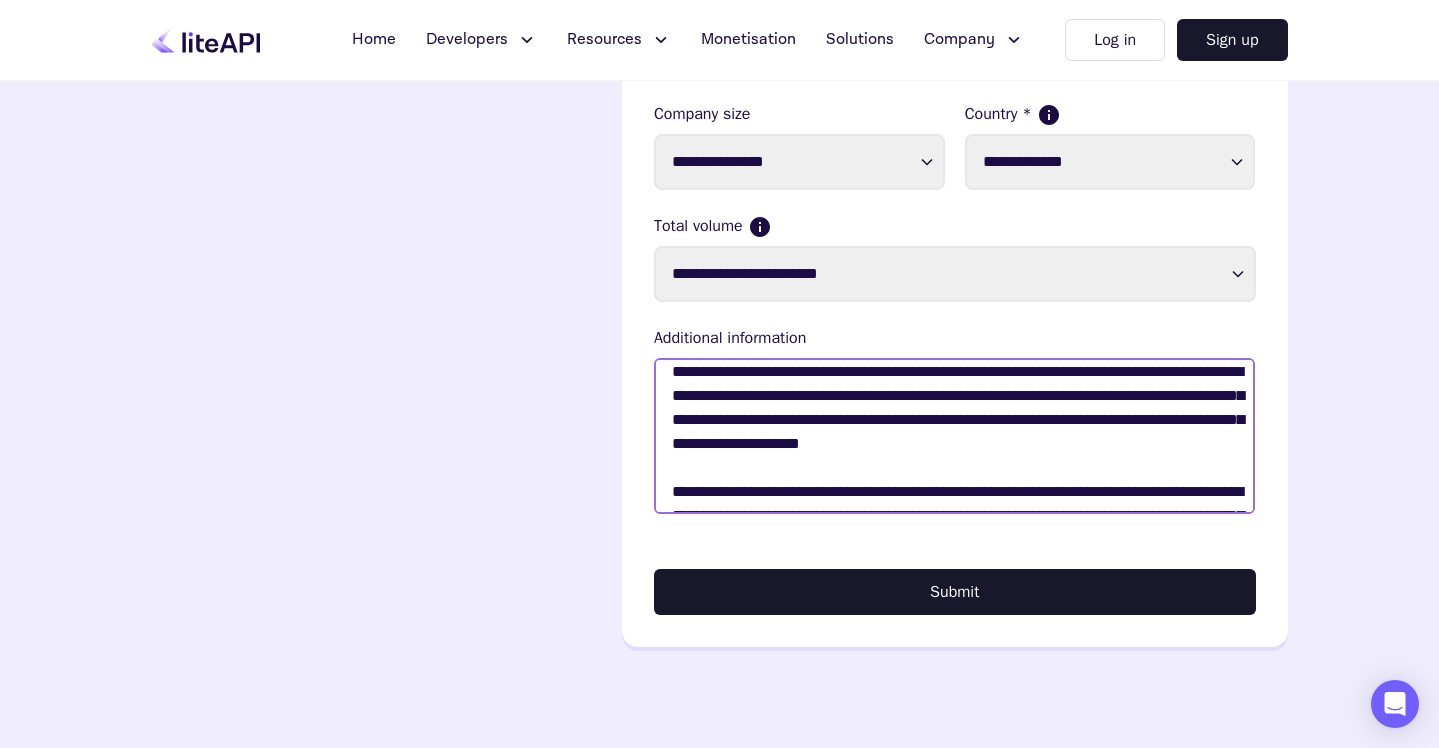 scroll, scrollTop: 0, scrollLeft: 0, axis: both 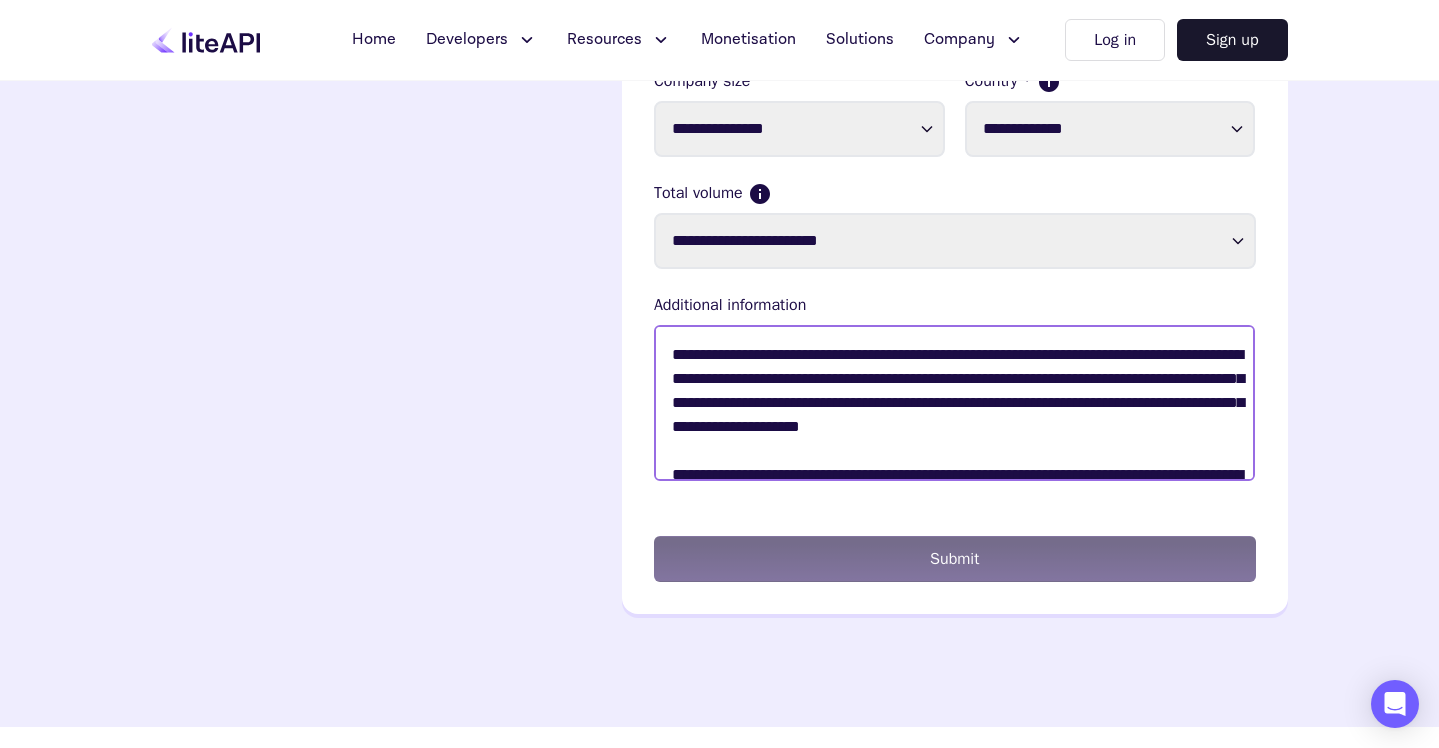 type on "**********" 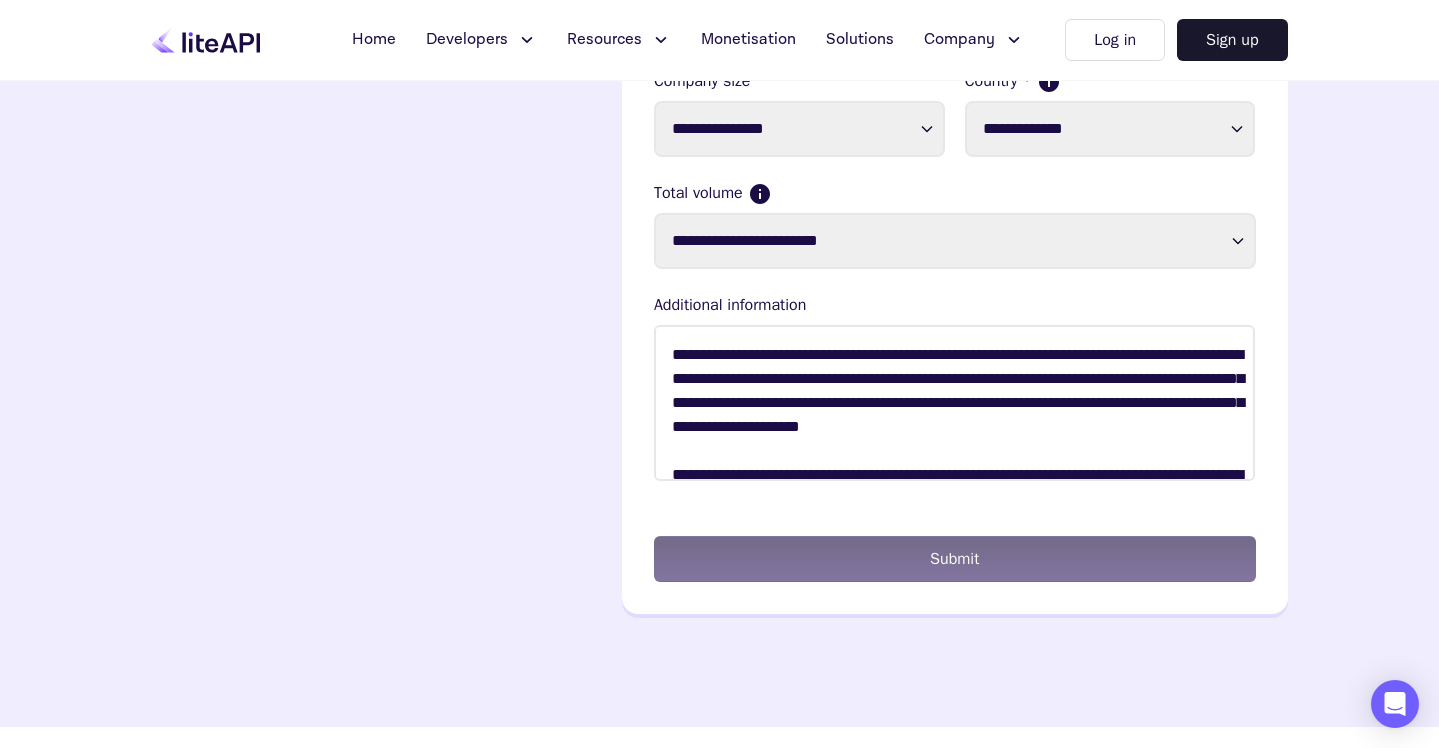 click on "Submit" at bounding box center [955, 559] 